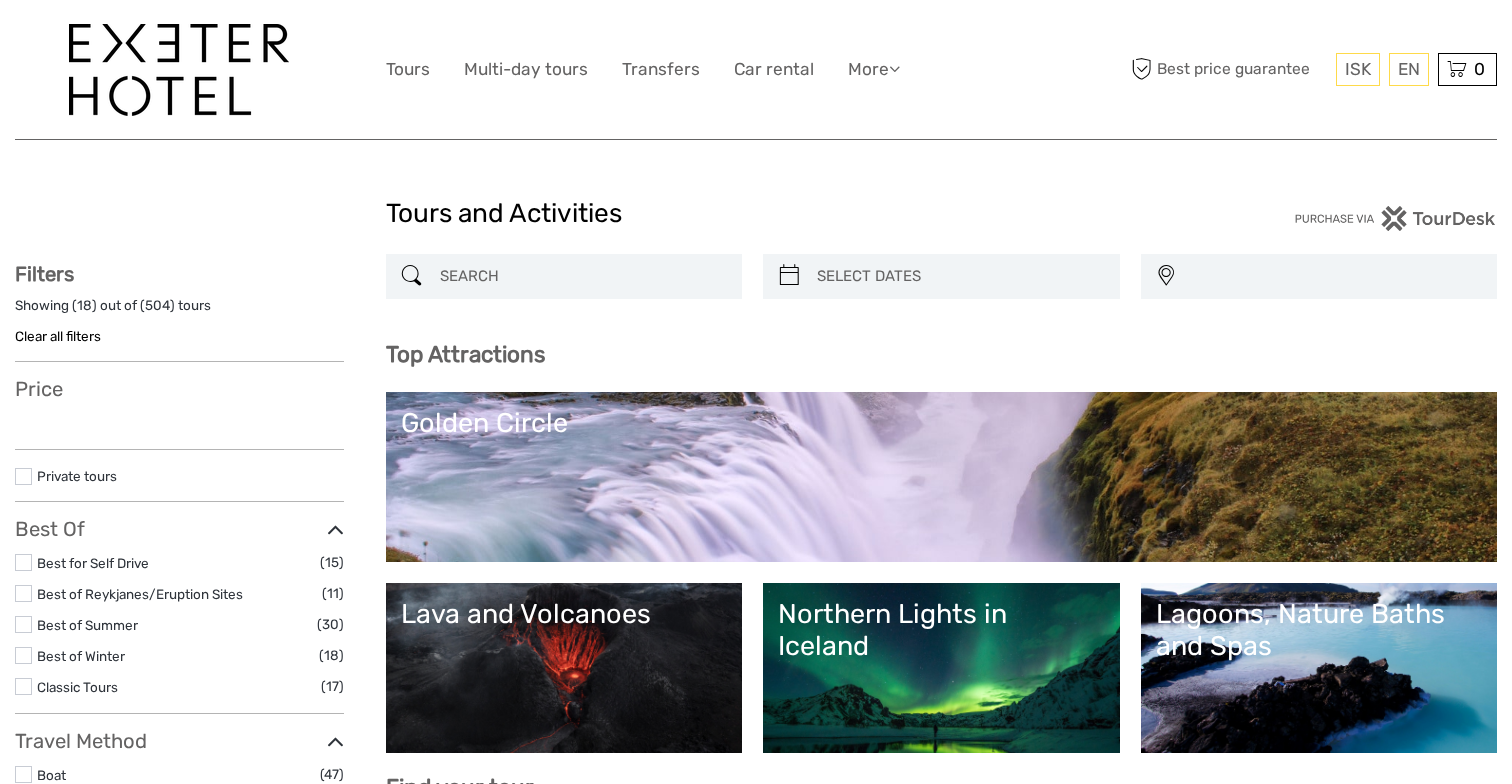 scroll, scrollTop: 0, scrollLeft: 0, axis: both 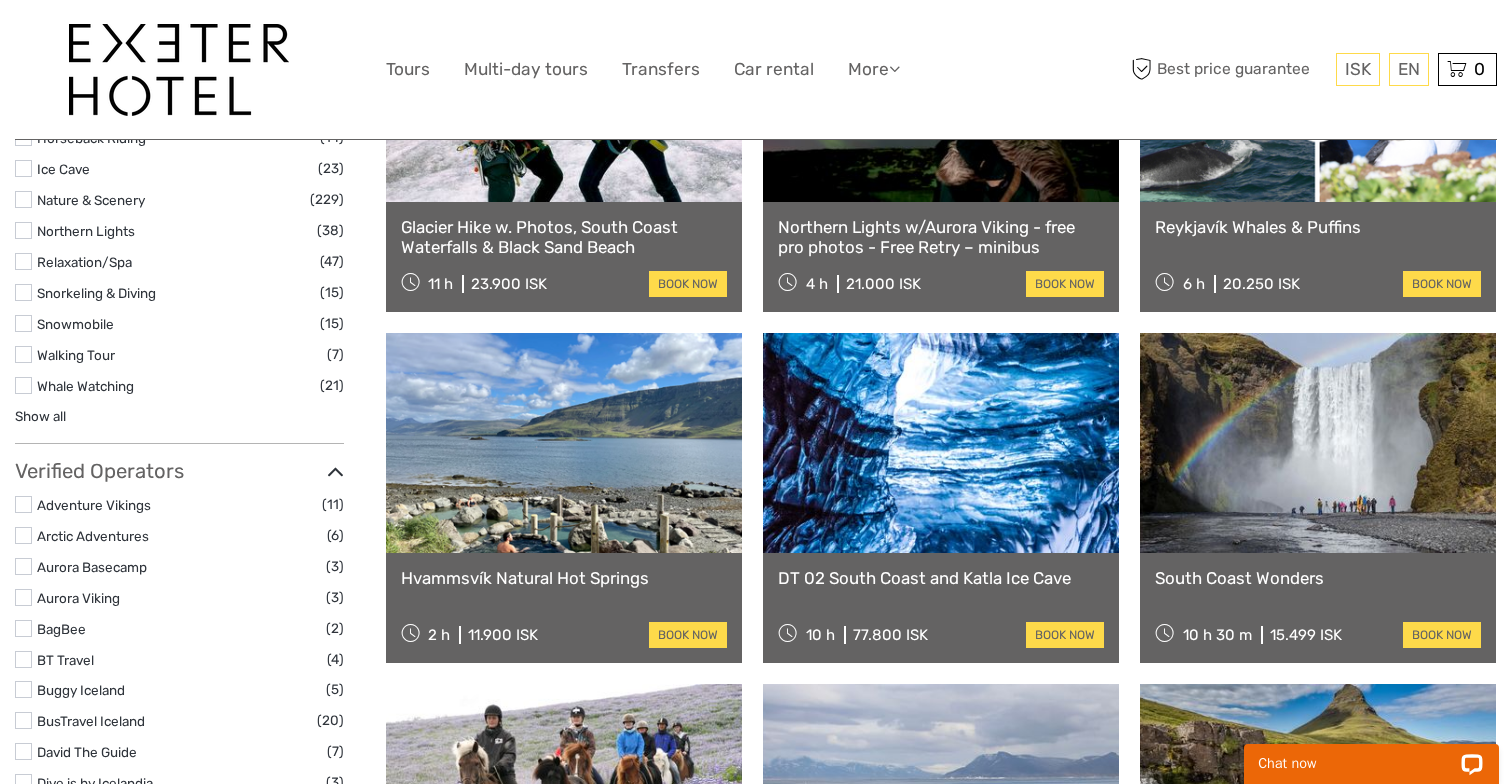 select 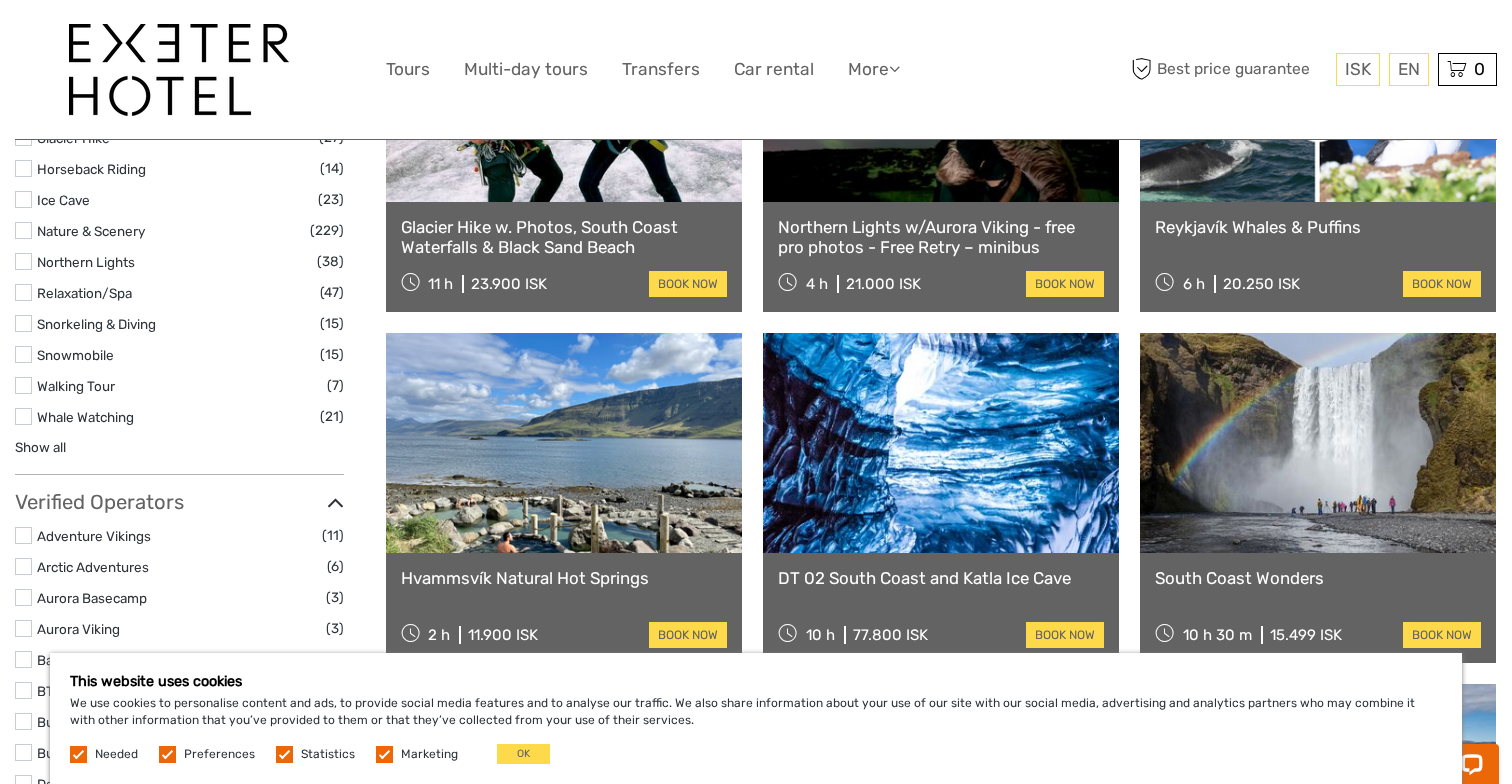 click on "Reykjavík Whales & Puffins" at bounding box center (1318, 227) 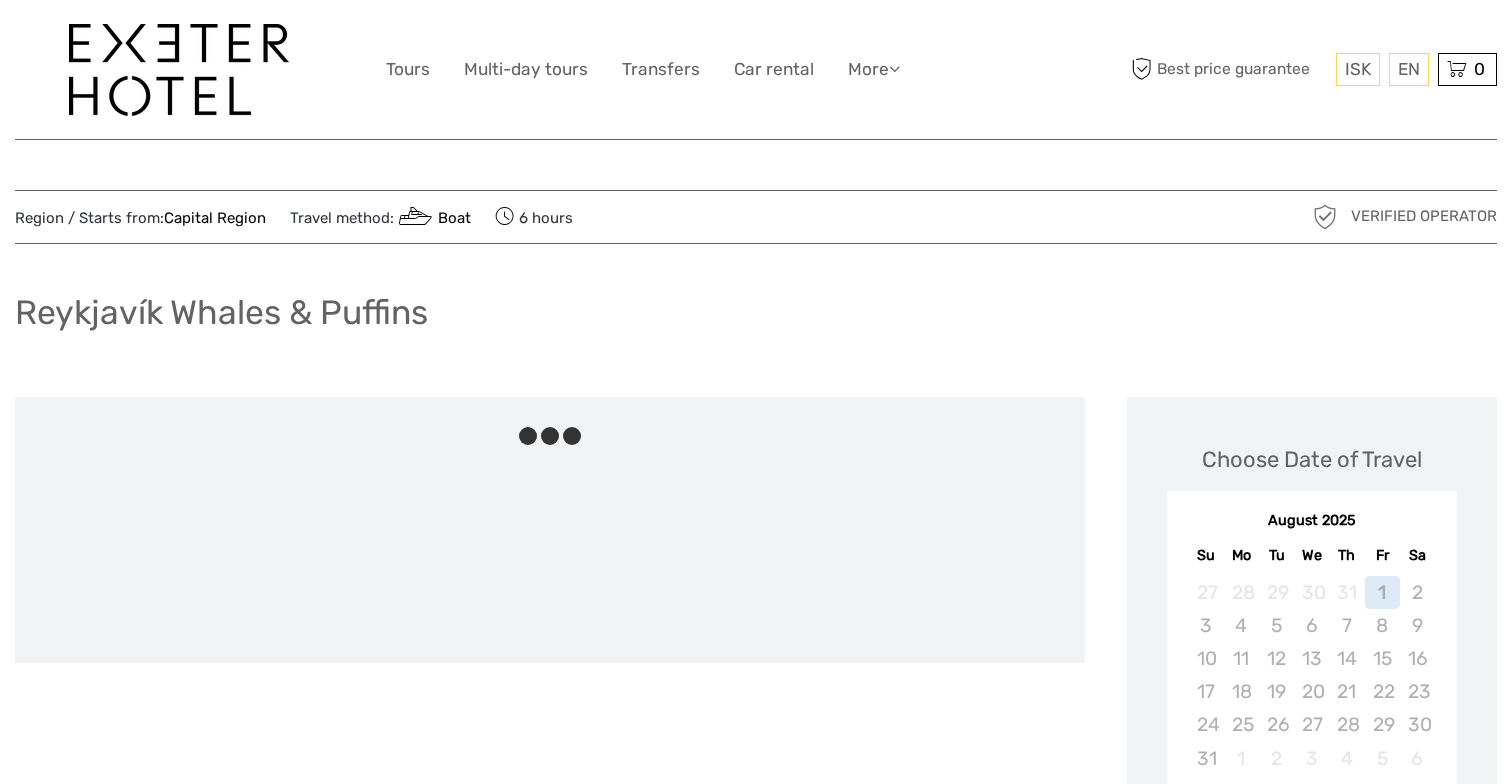 scroll, scrollTop: 142, scrollLeft: 0, axis: vertical 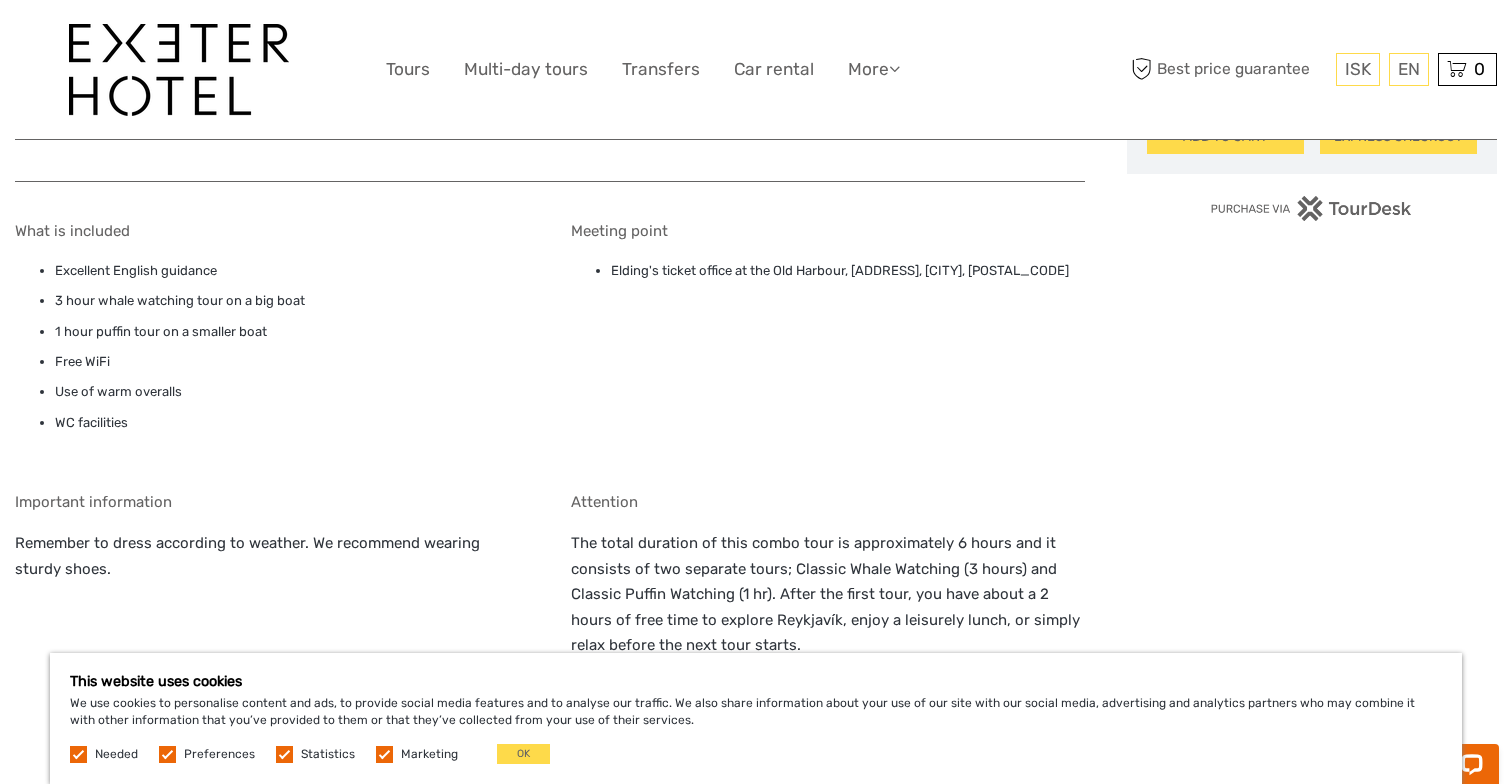 click on "Important information
Remember to dress according to weather. We recommend wearing sturdy shoes." at bounding box center [272, 739] 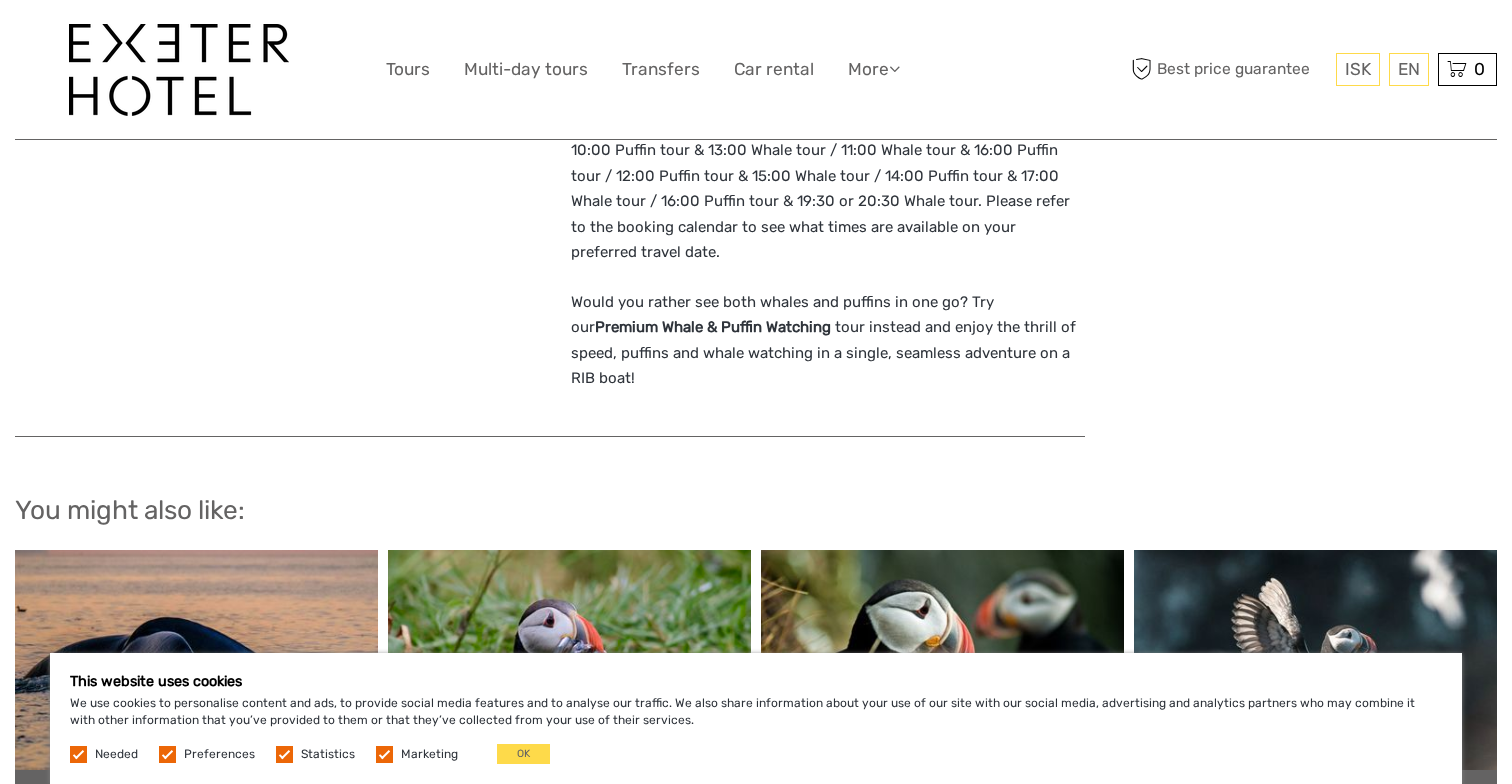 scroll, scrollTop: 2230, scrollLeft: 0, axis: vertical 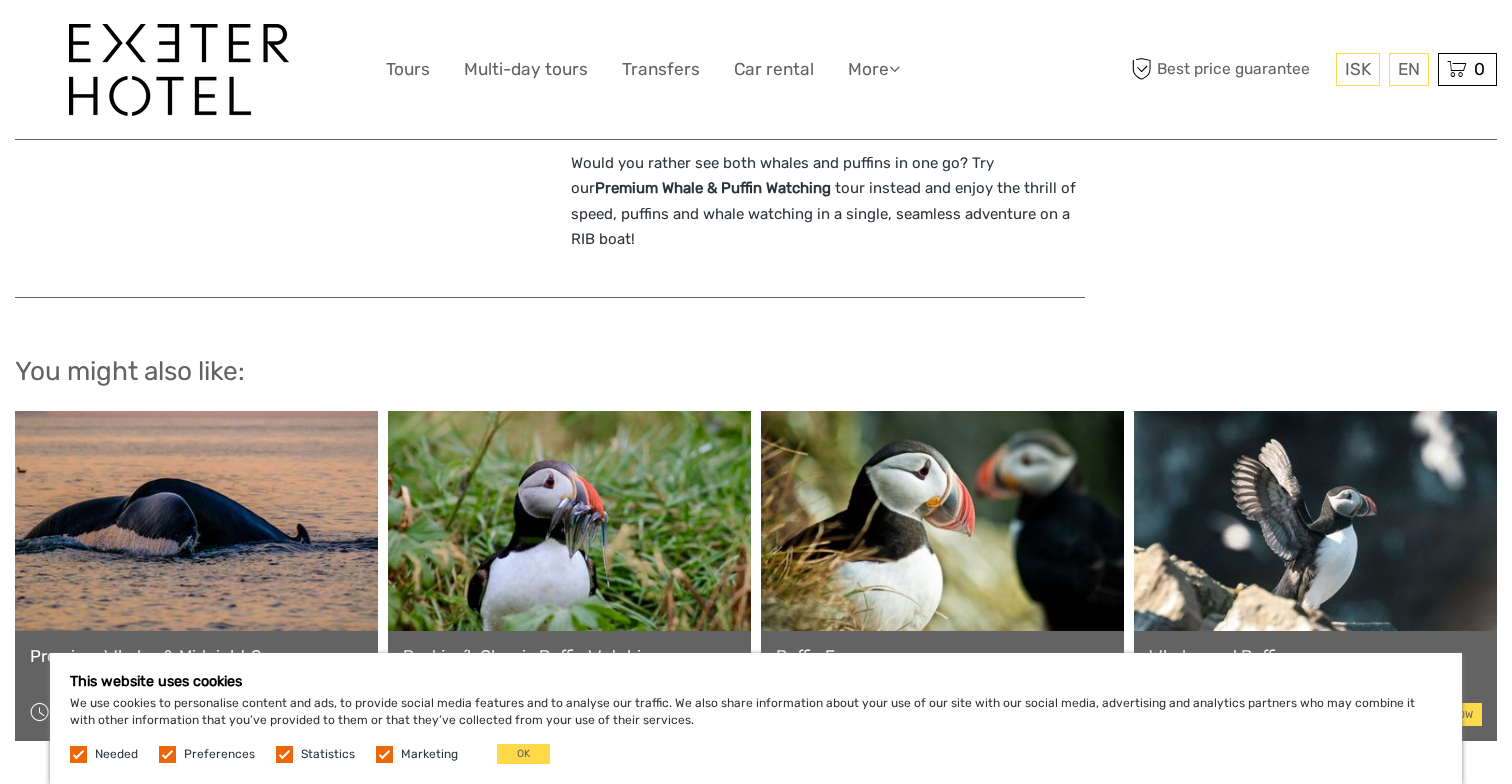 click at bounding box center (1315, 521) 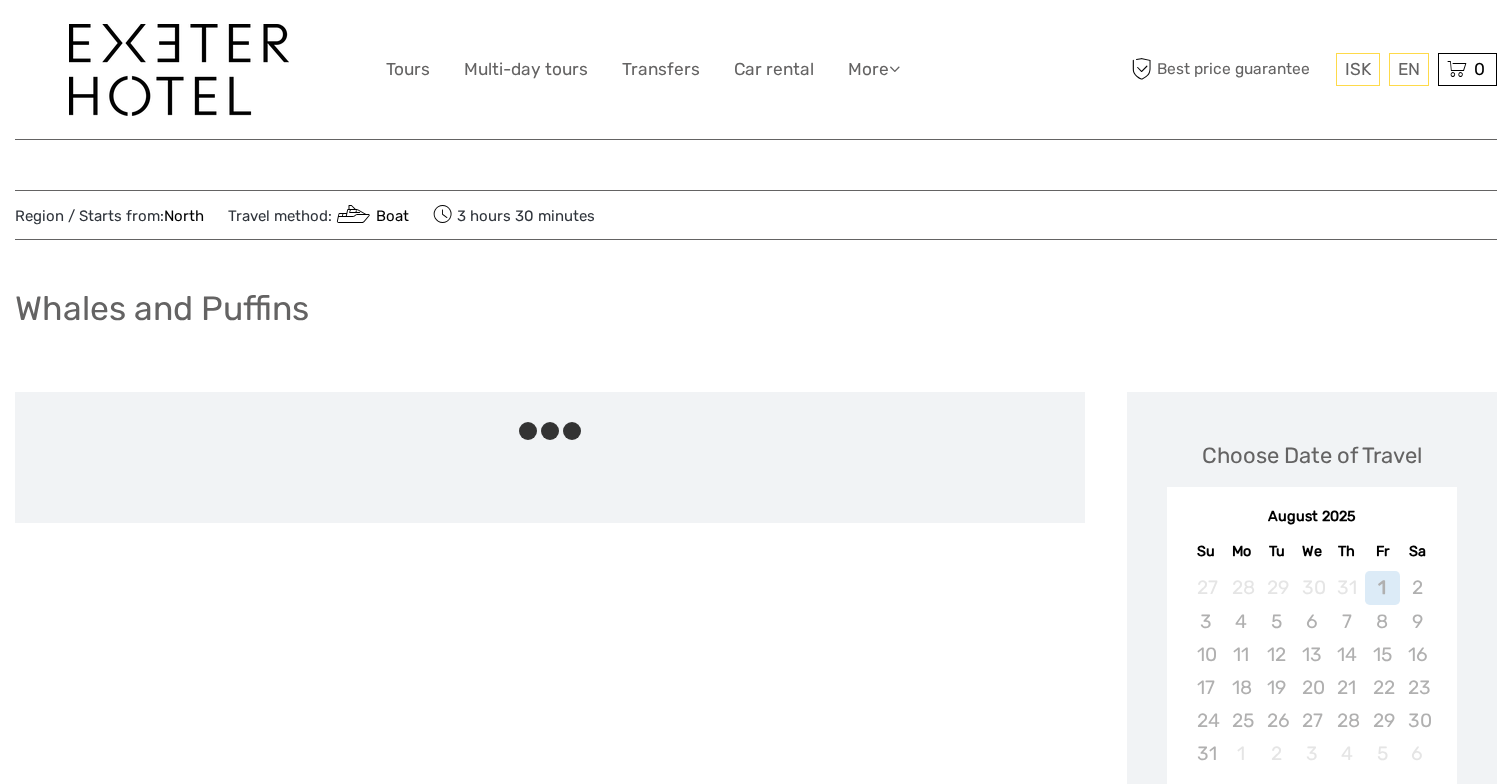 scroll, scrollTop: 0, scrollLeft: 0, axis: both 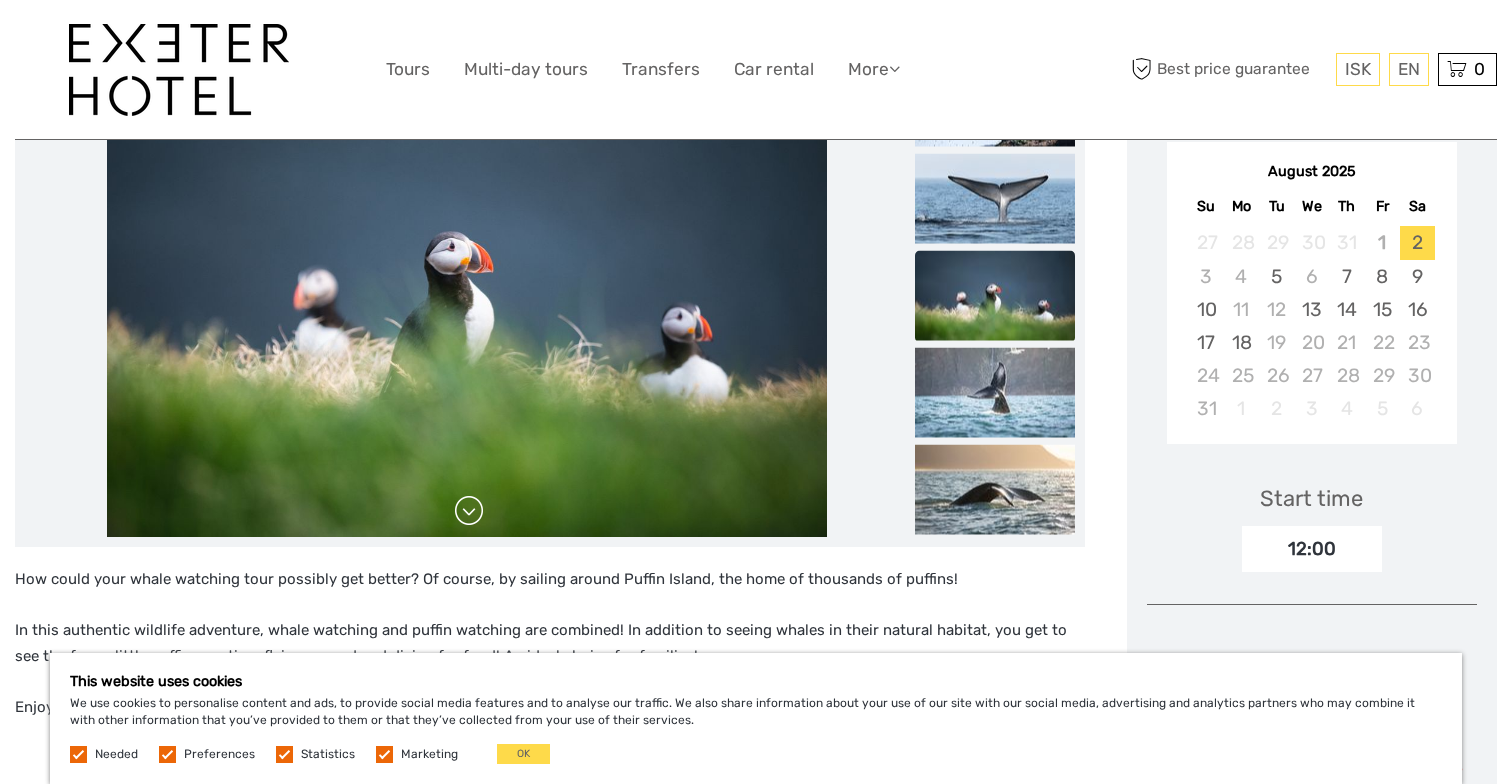click at bounding box center (469, 511) 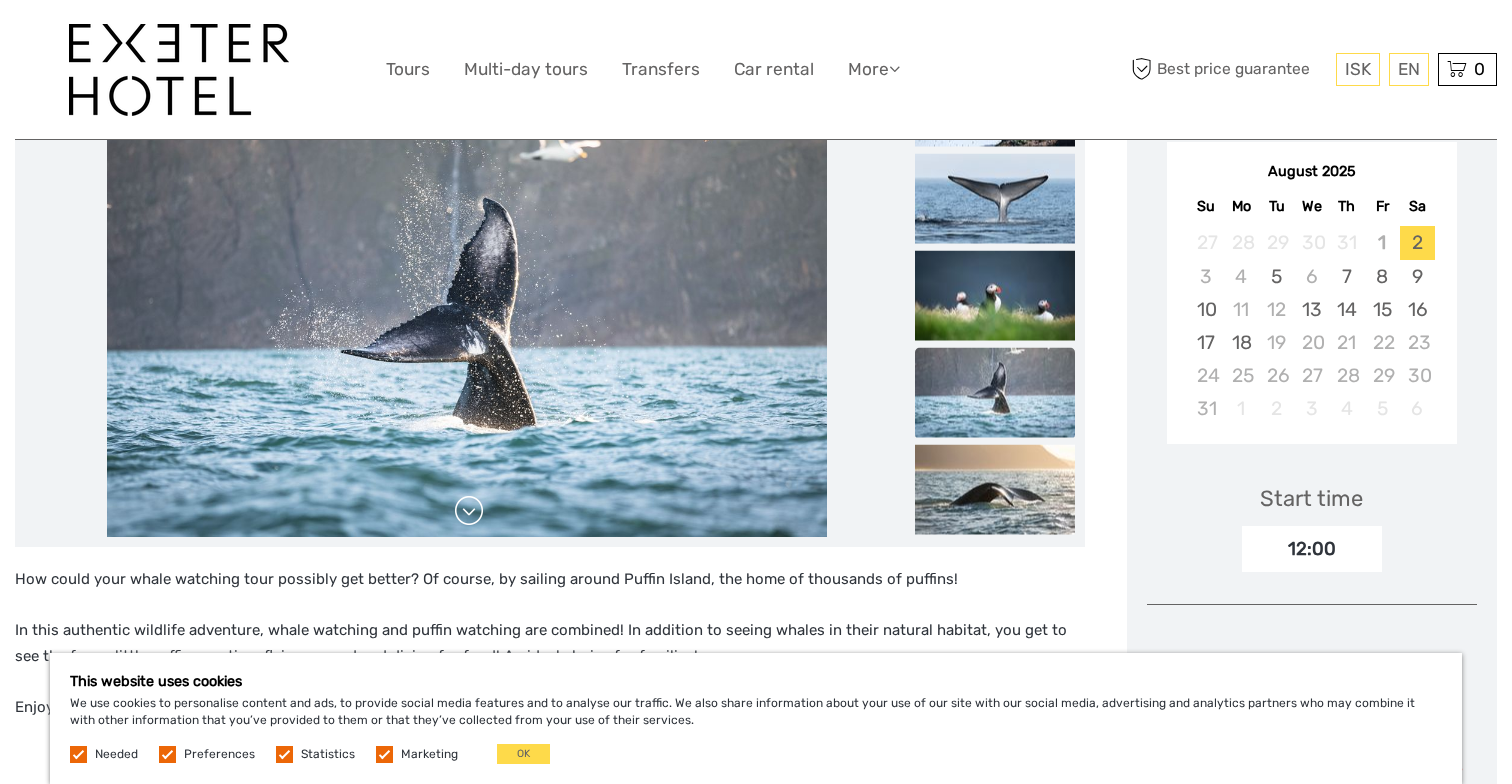 click at bounding box center [469, 511] 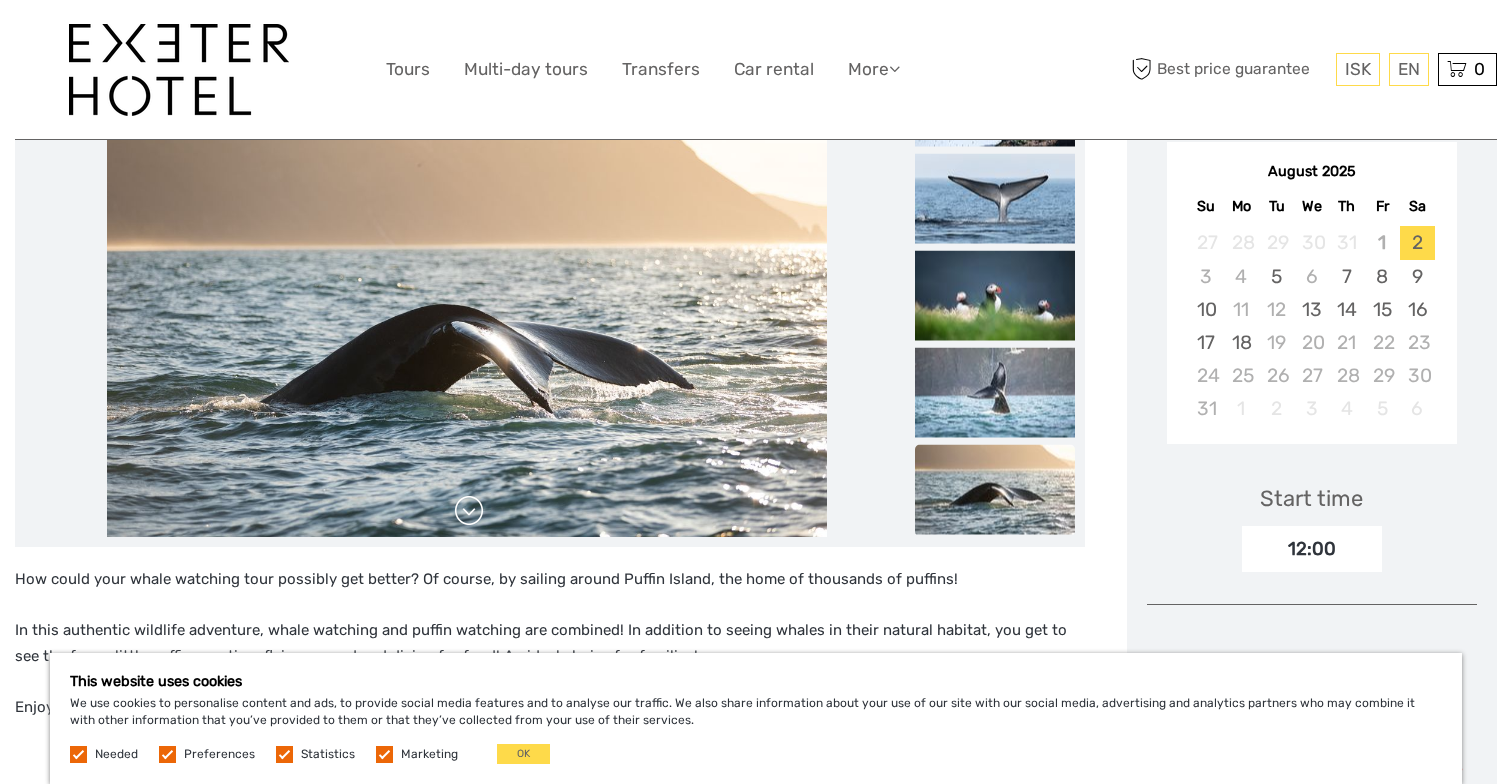 click at bounding box center [469, 511] 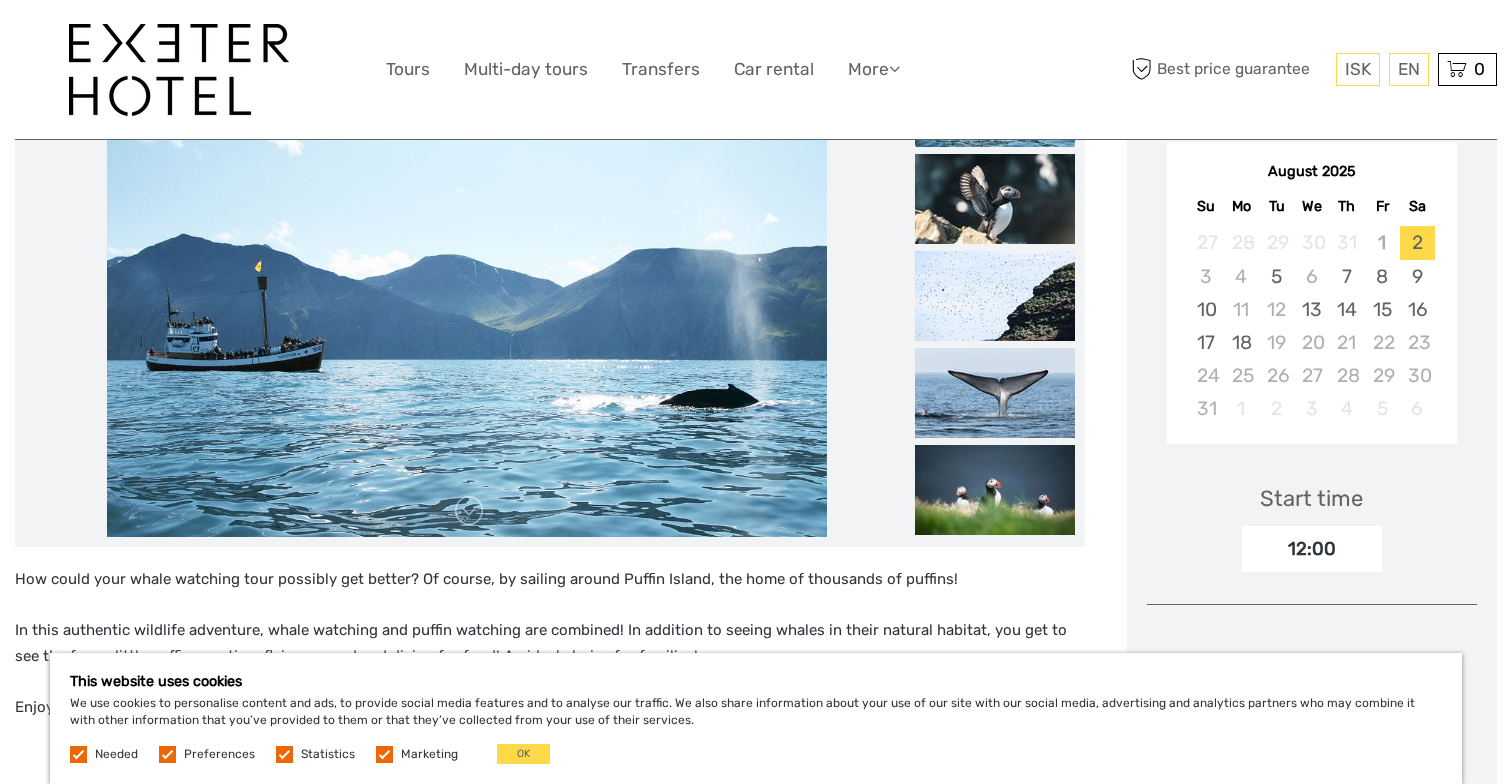 click at bounding box center (469, 511) 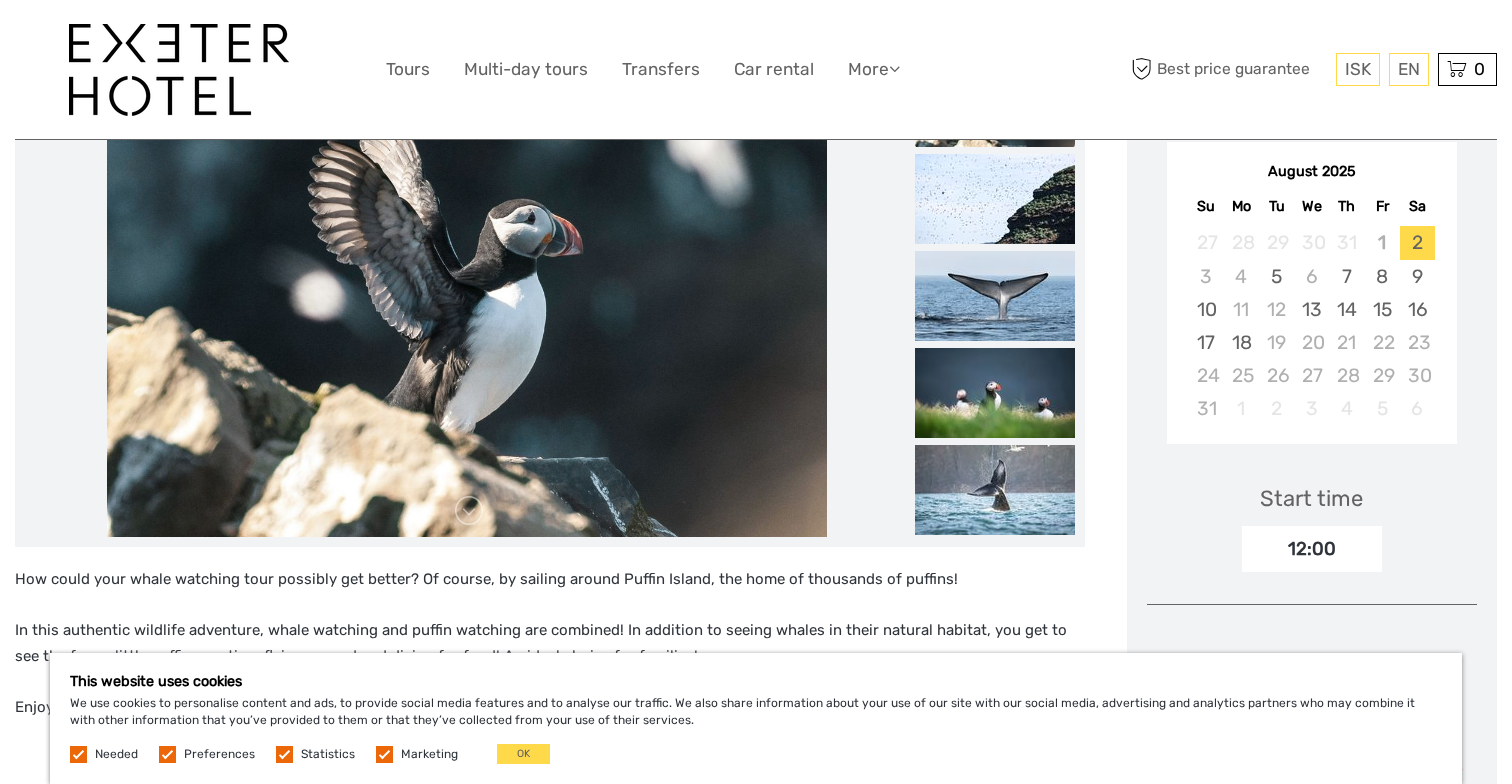 click at bounding box center (469, 511) 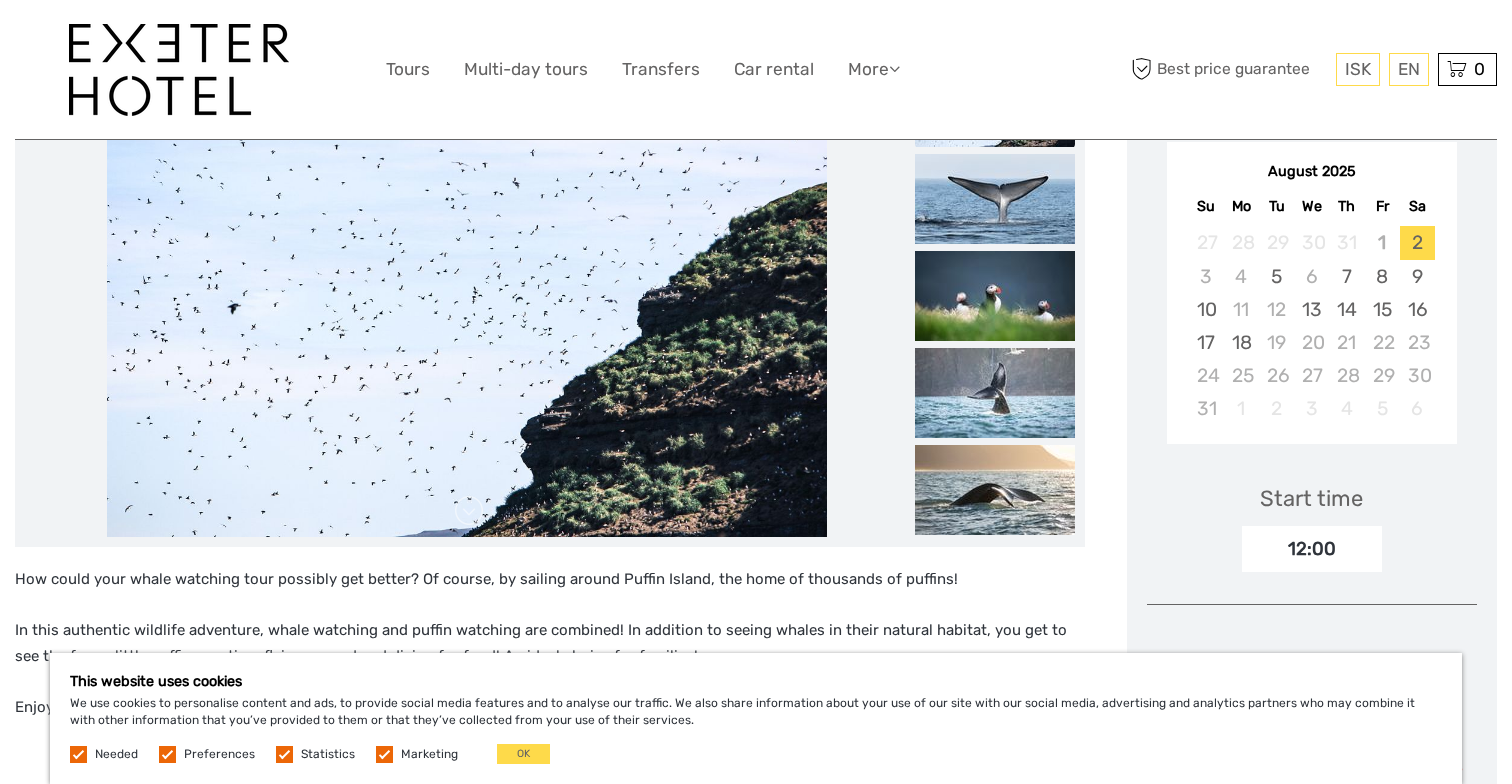 click at bounding box center (469, 511) 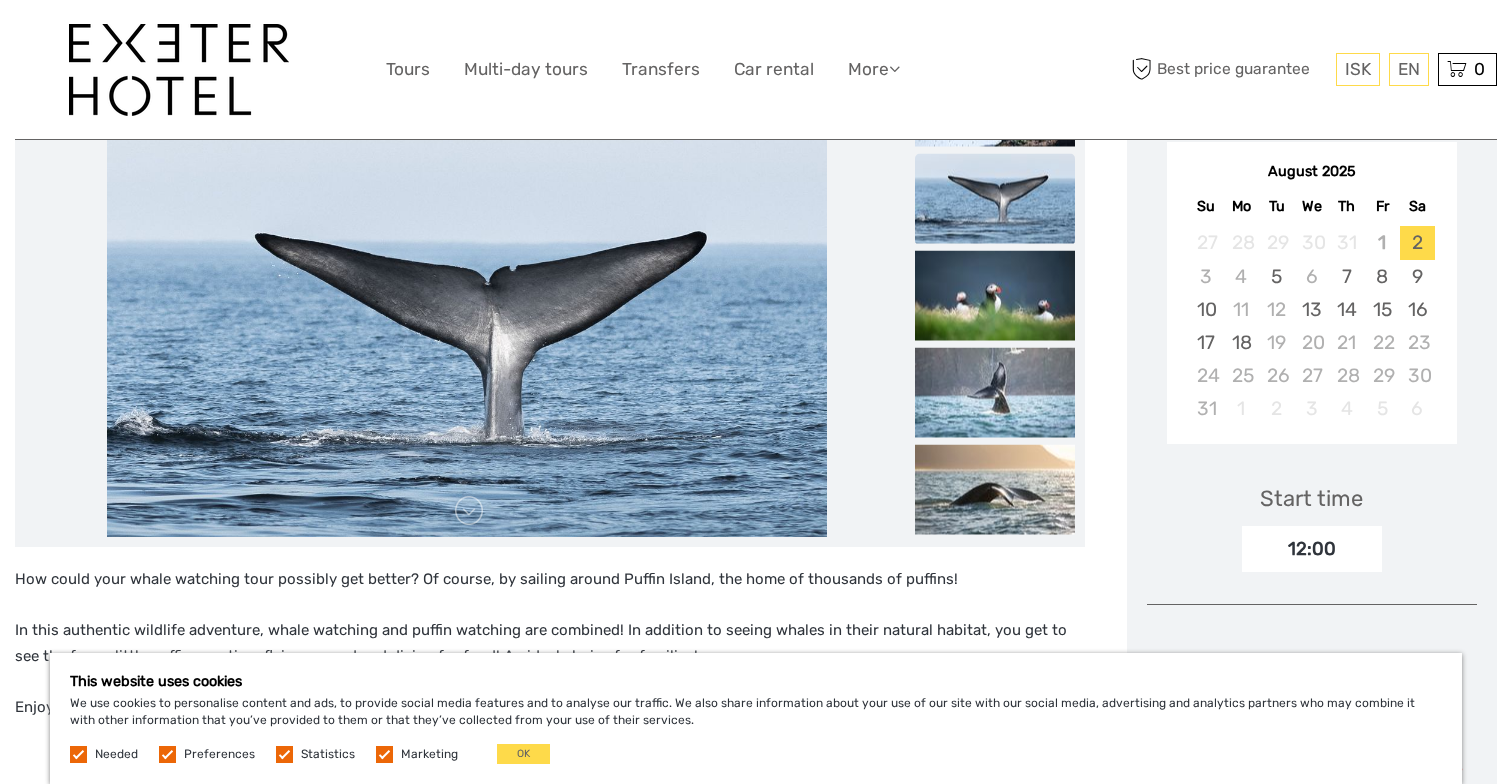 click at bounding box center [469, 511] 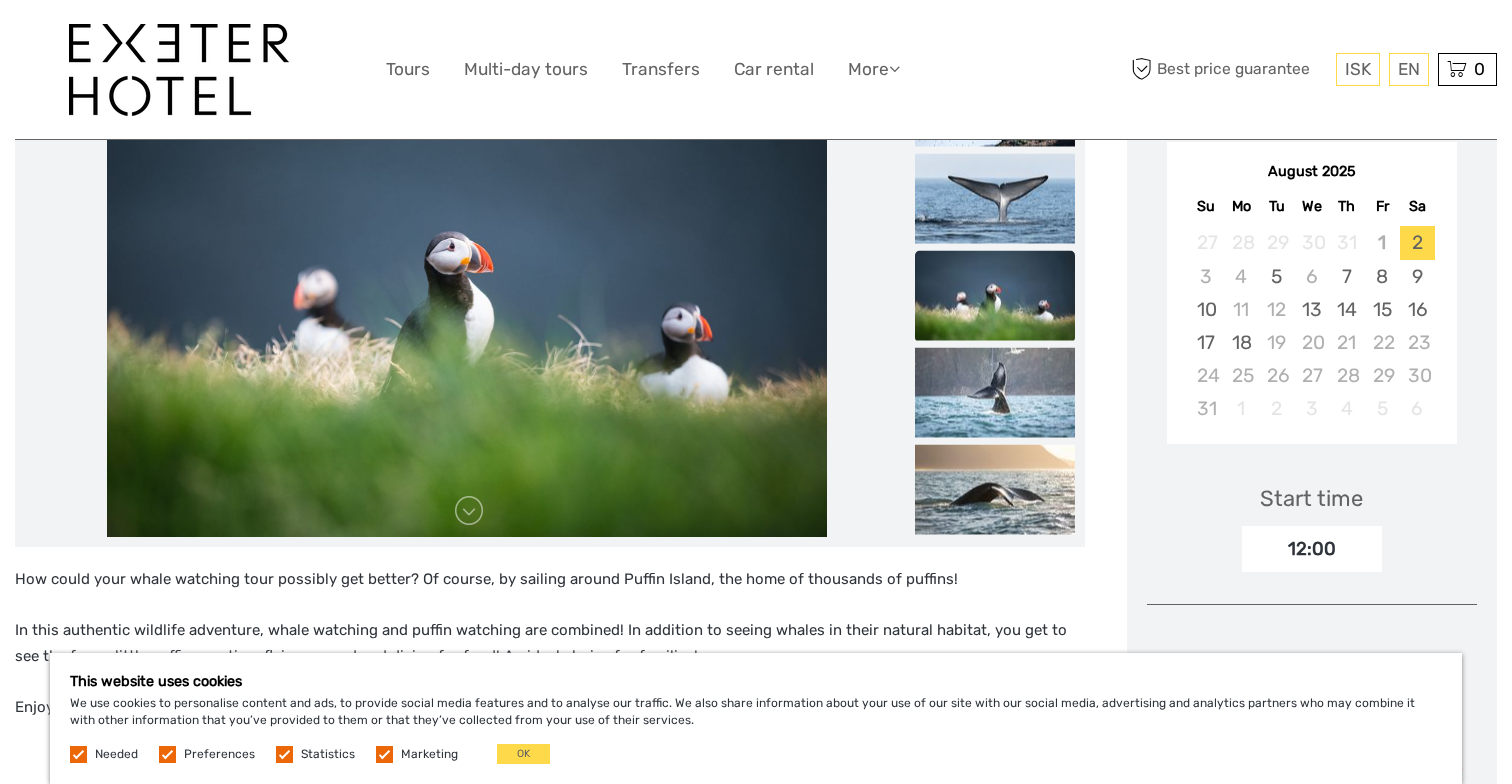 click at bounding box center (469, 511) 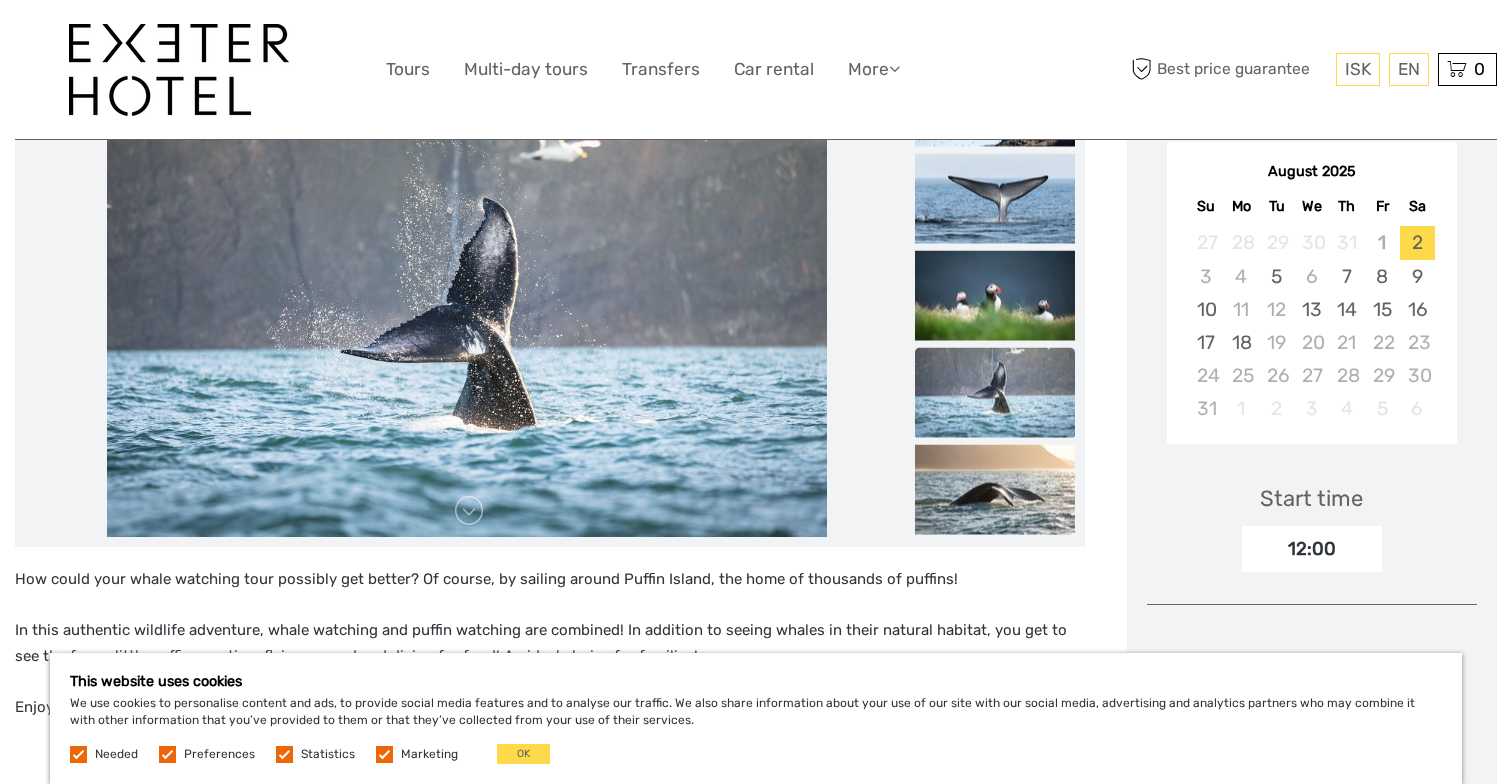 click at bounding box center (469, 511) 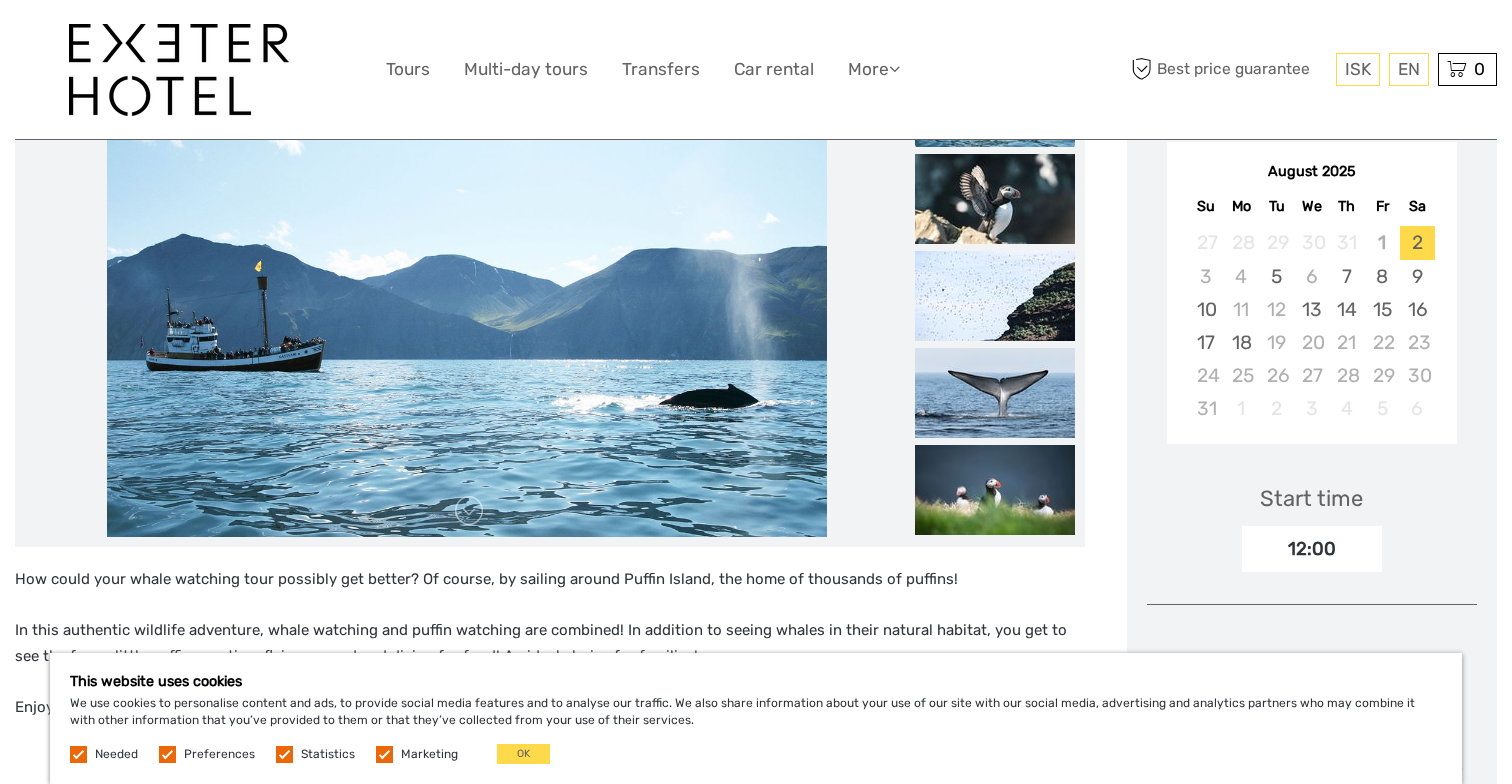 click at bounding box center [467, 297] 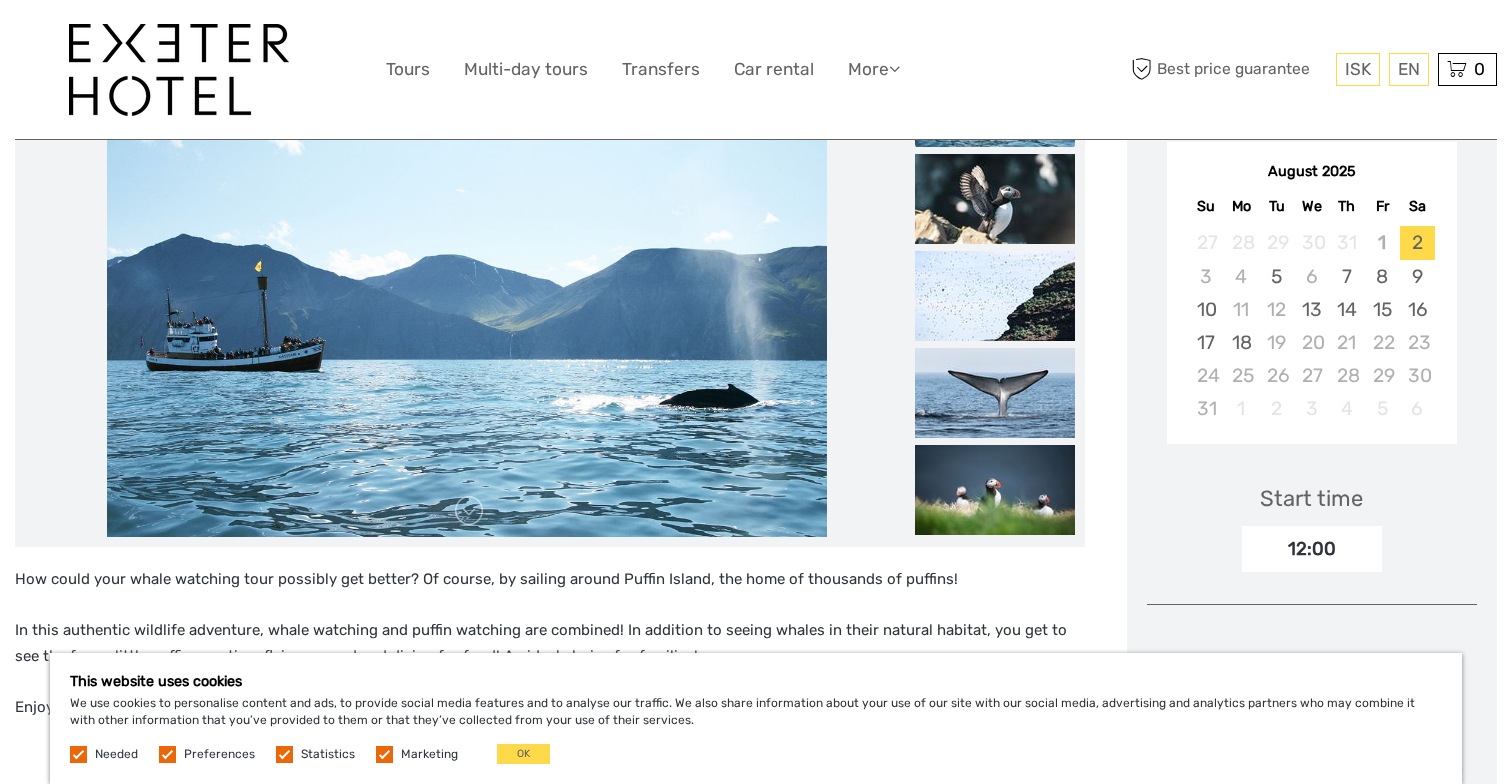 click at bounding box center [469, 511] 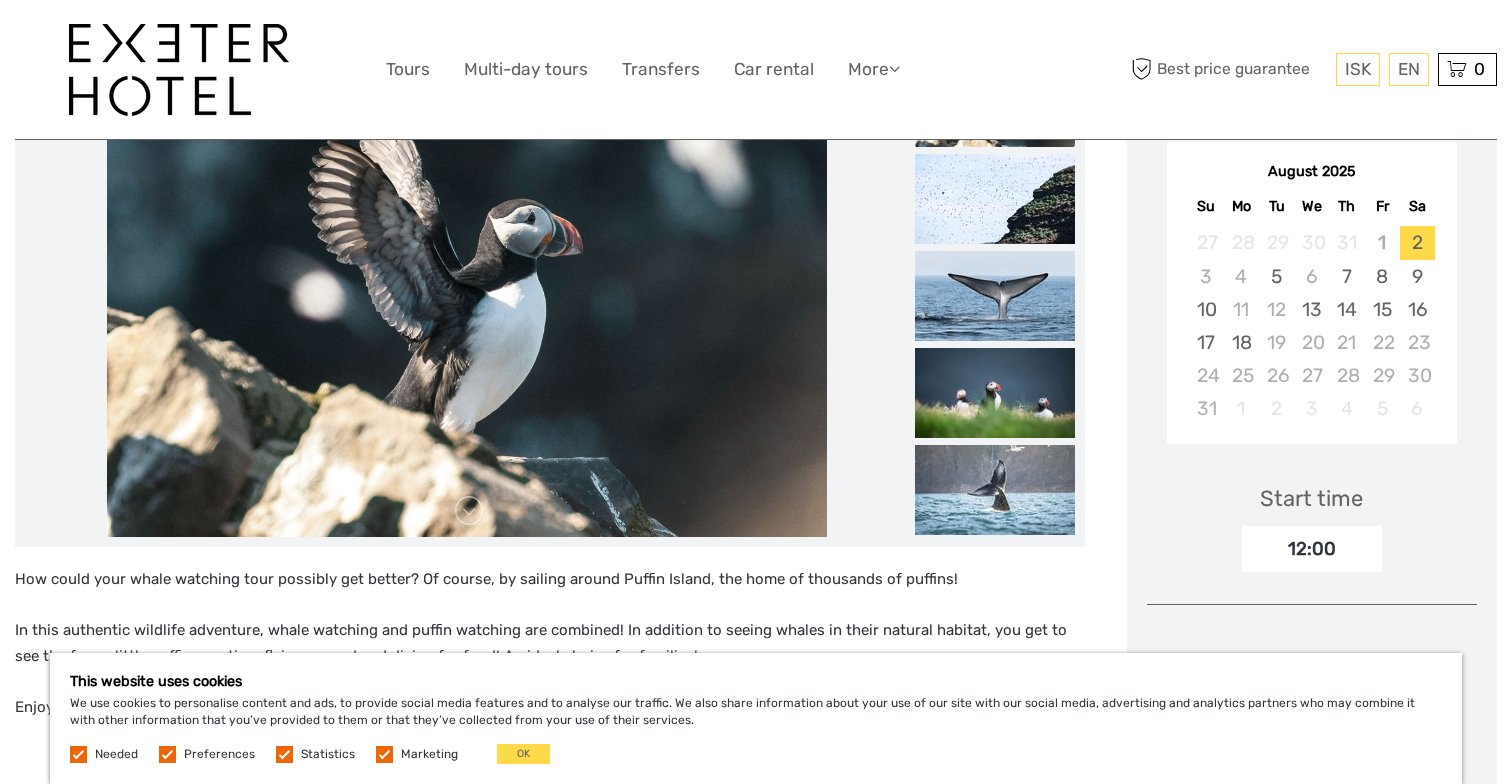 click at bounding box center [469, 511] 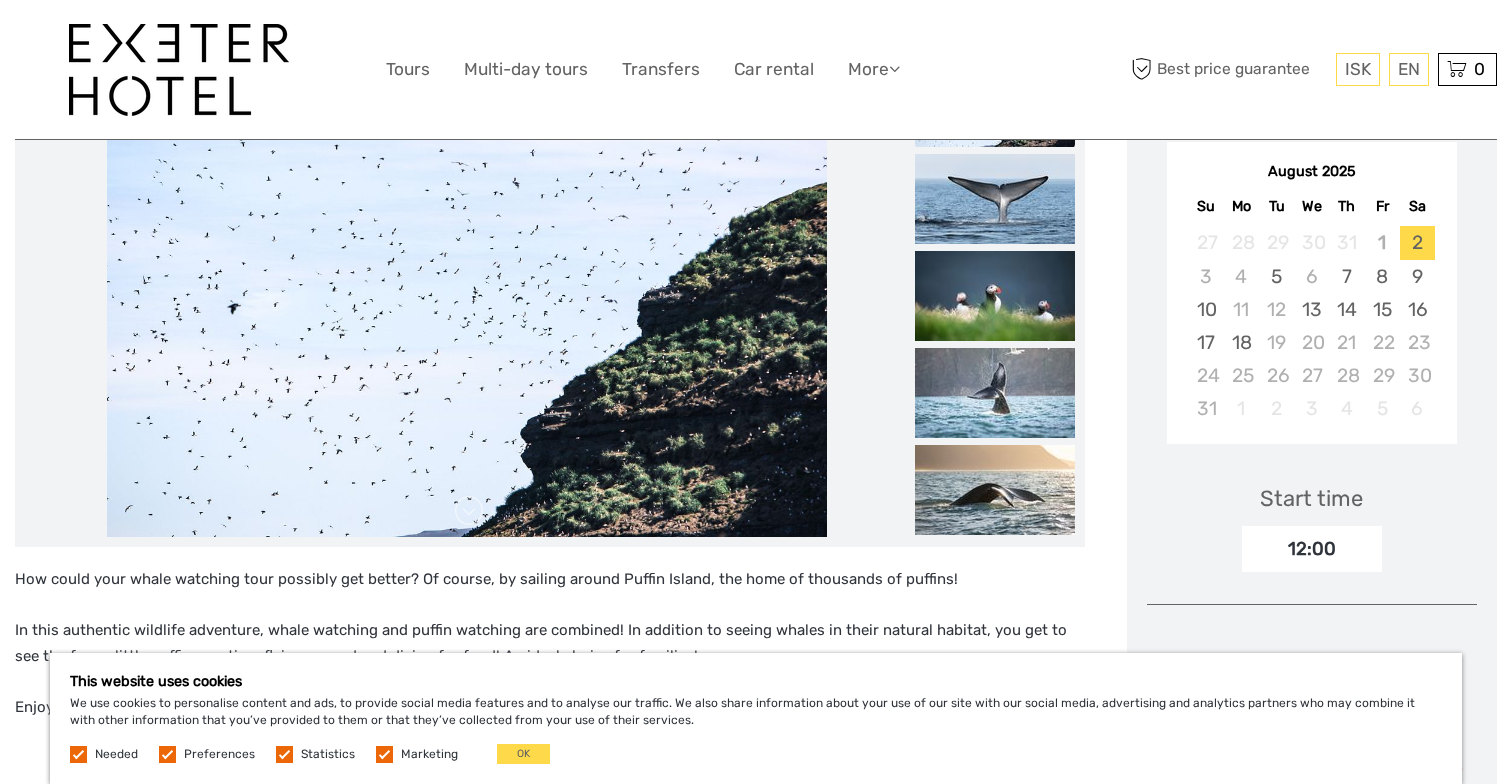 click at bounding box center (469, 511) 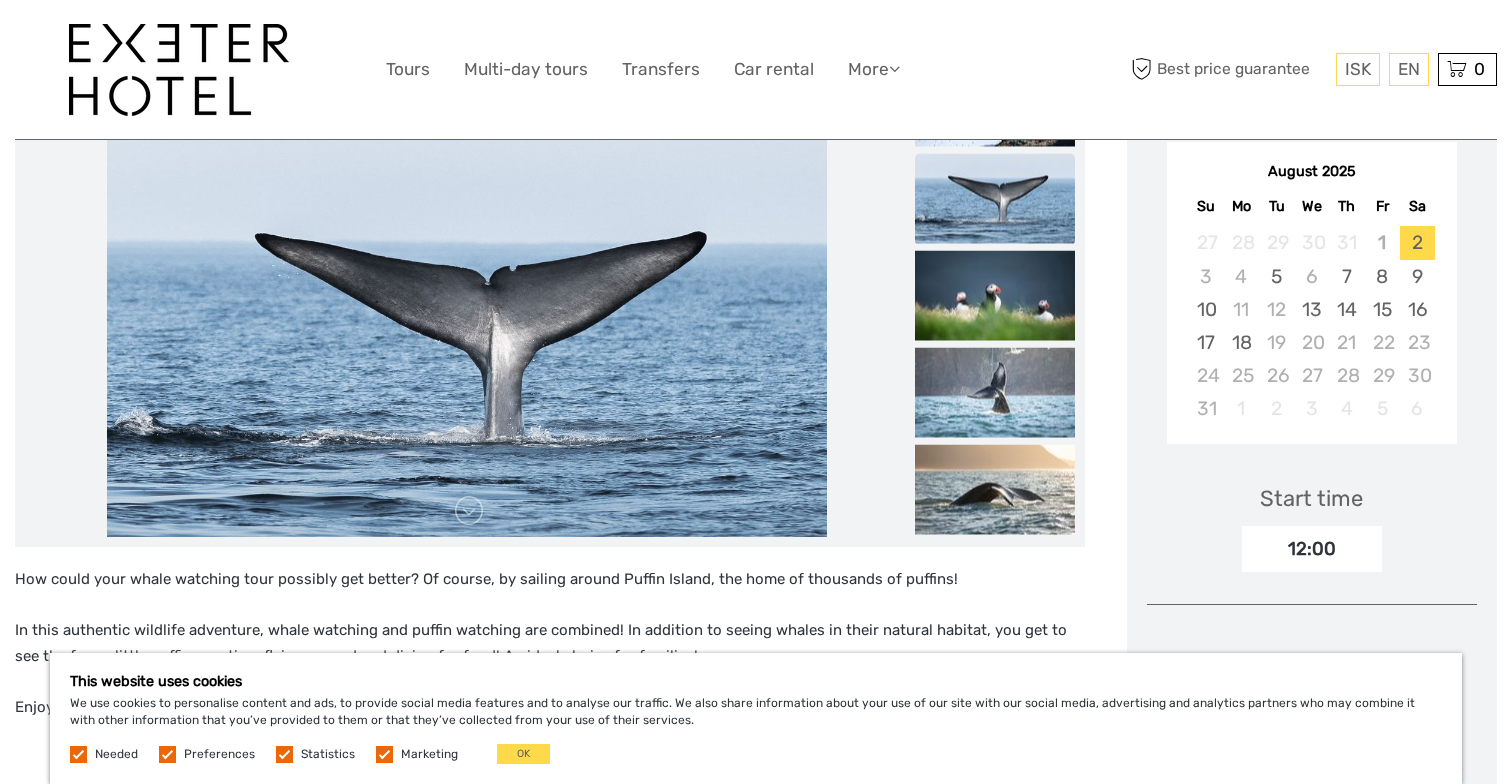 click at bounding box center (469, 511) 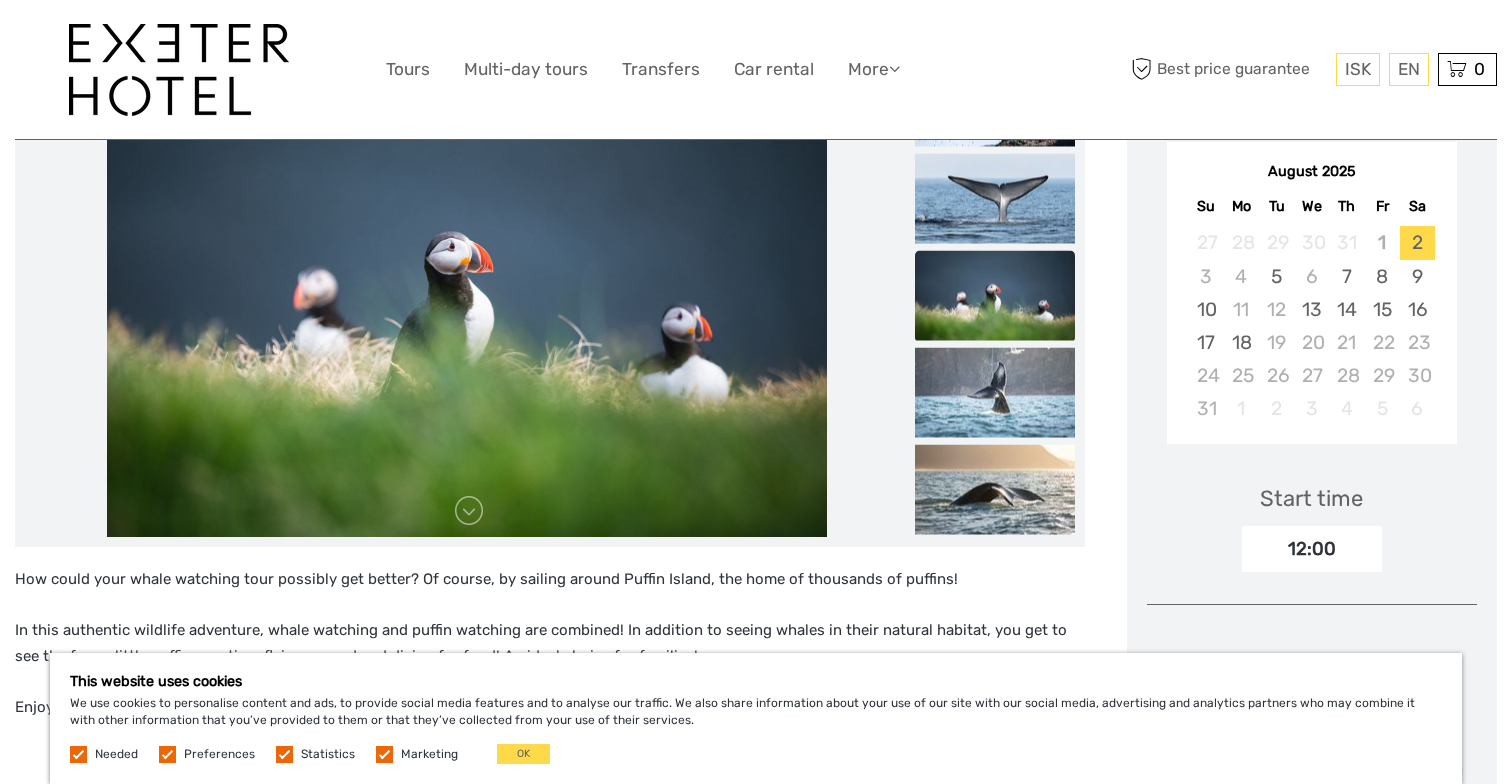 click at bounding box center [469, 511] 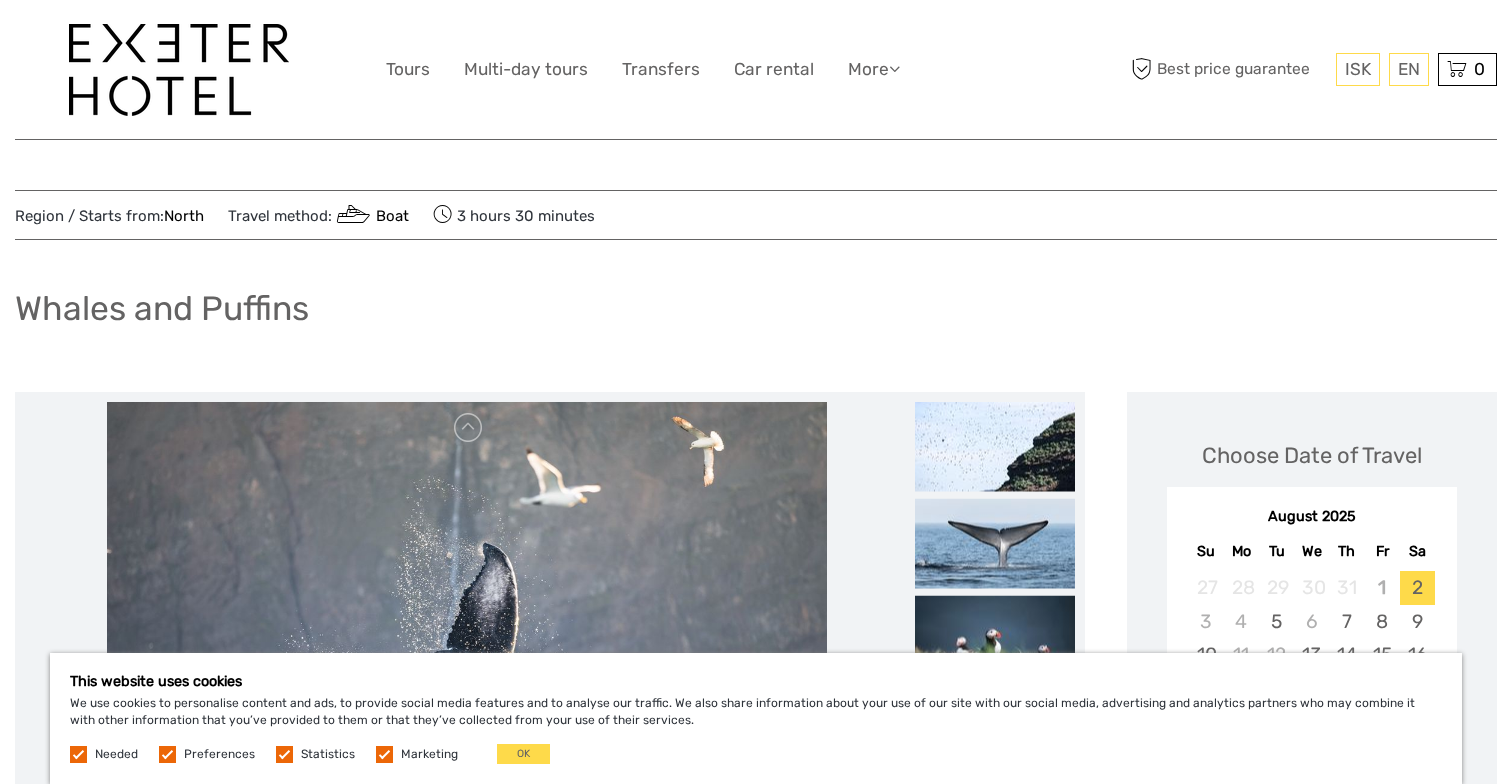 scroll, scrollTop: 0, scrollLeft: 0, axis: both 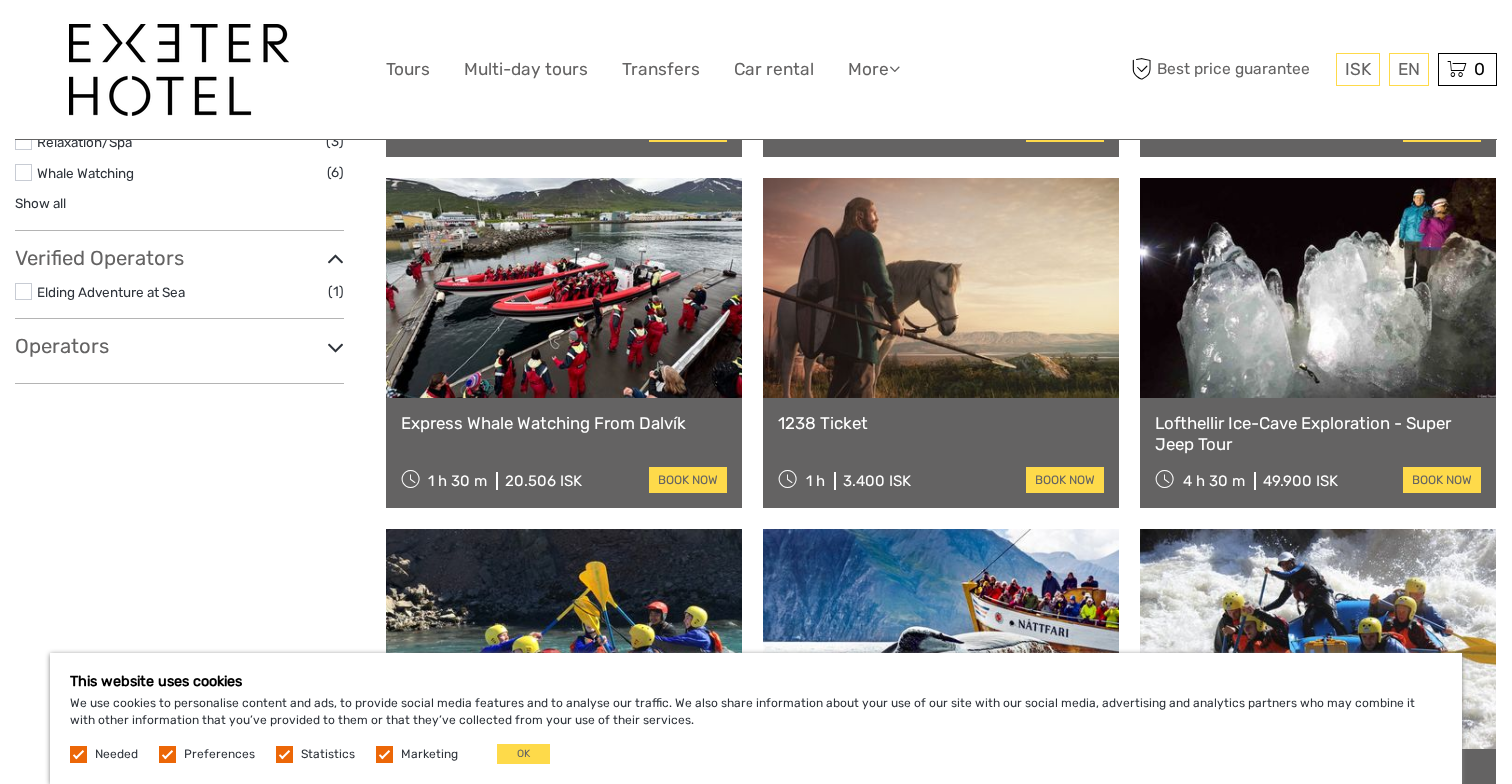 click on "Express Whale Watching From Dalvík" at bounding box center (564, 423) 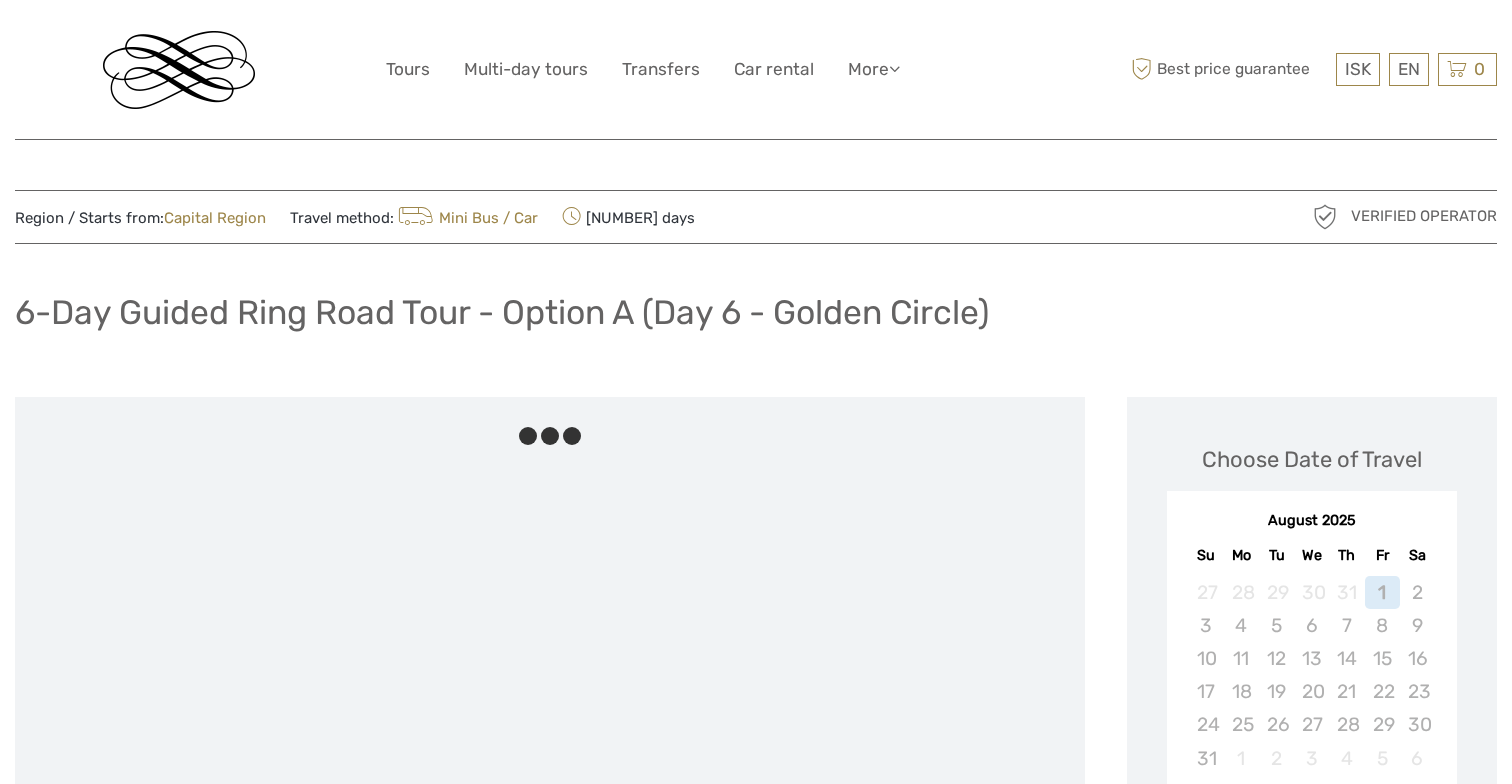 scroll, scrollTop: 0, scrollLeft: 0, axis: both 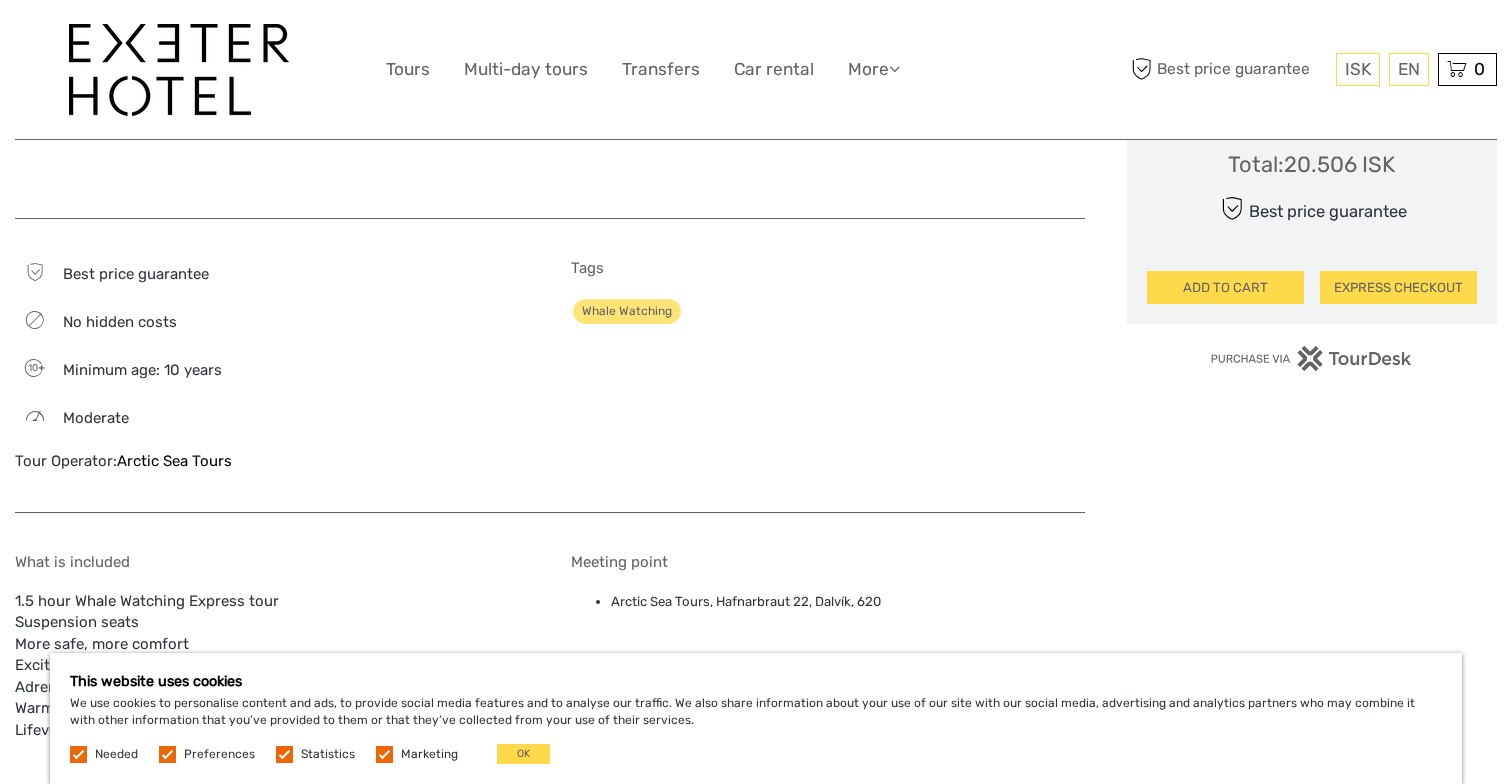 click on "Arctic Sea Tours" at bounding box center [174, 461] 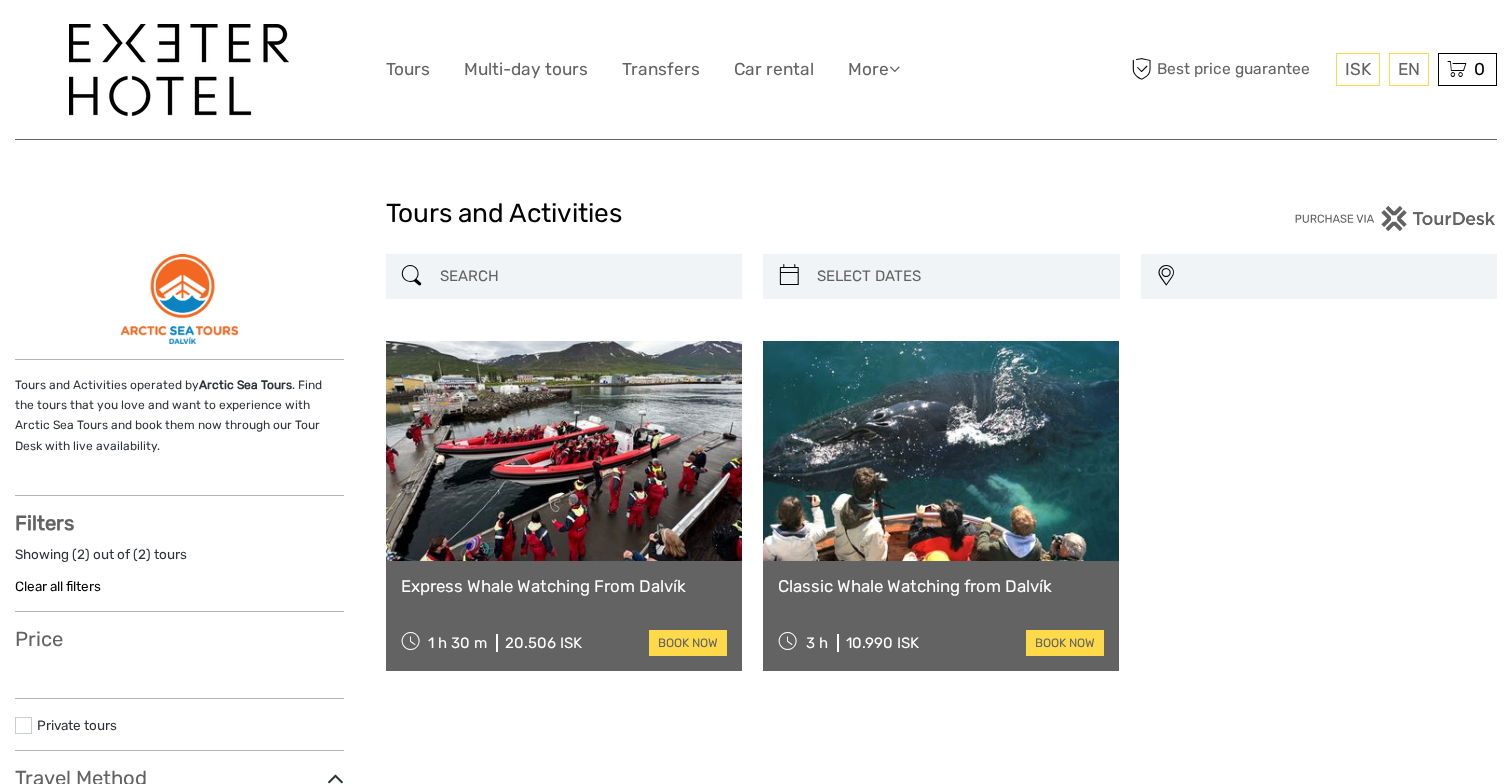 select 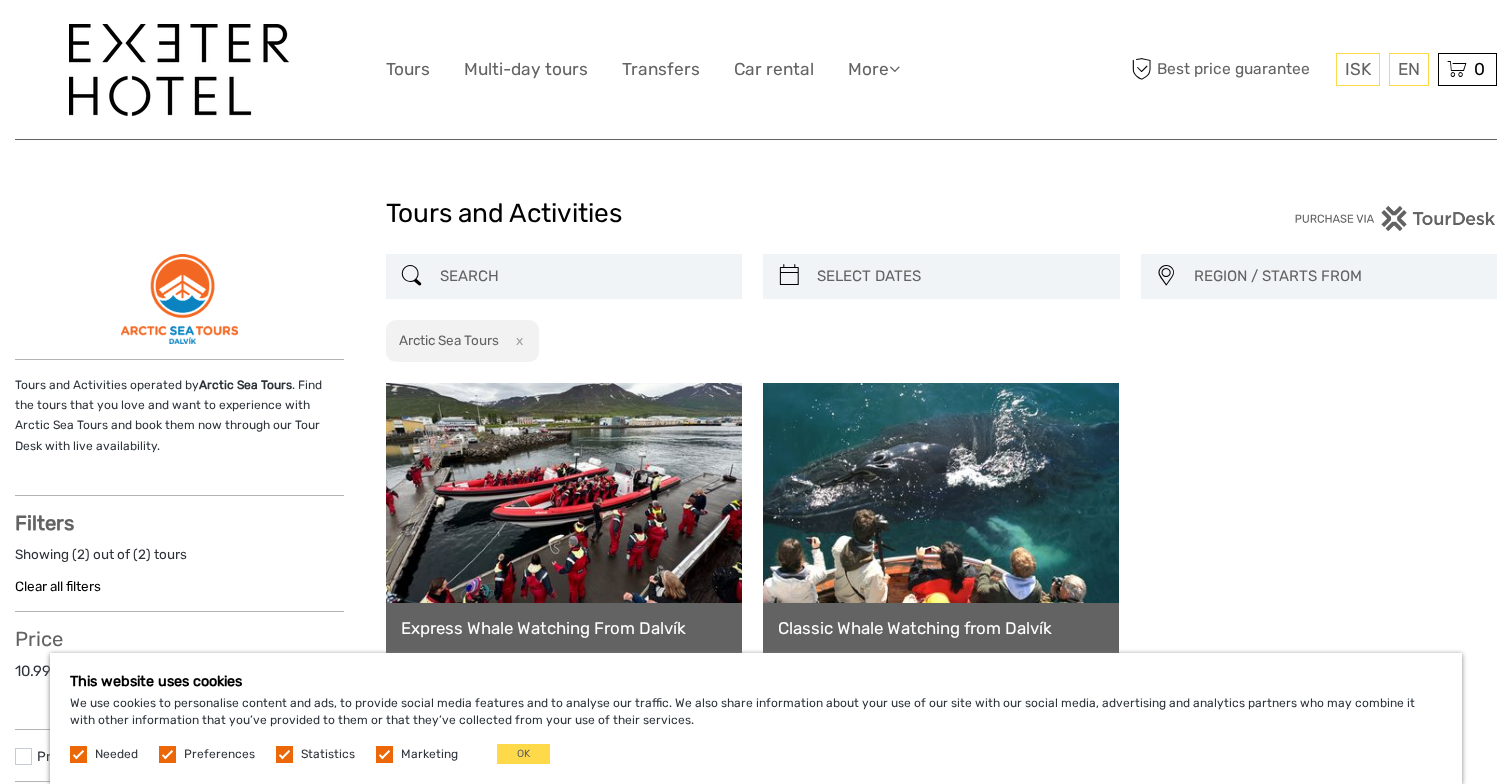 scroll, scrollTop: 0, scrollLeft: 0, axis: both 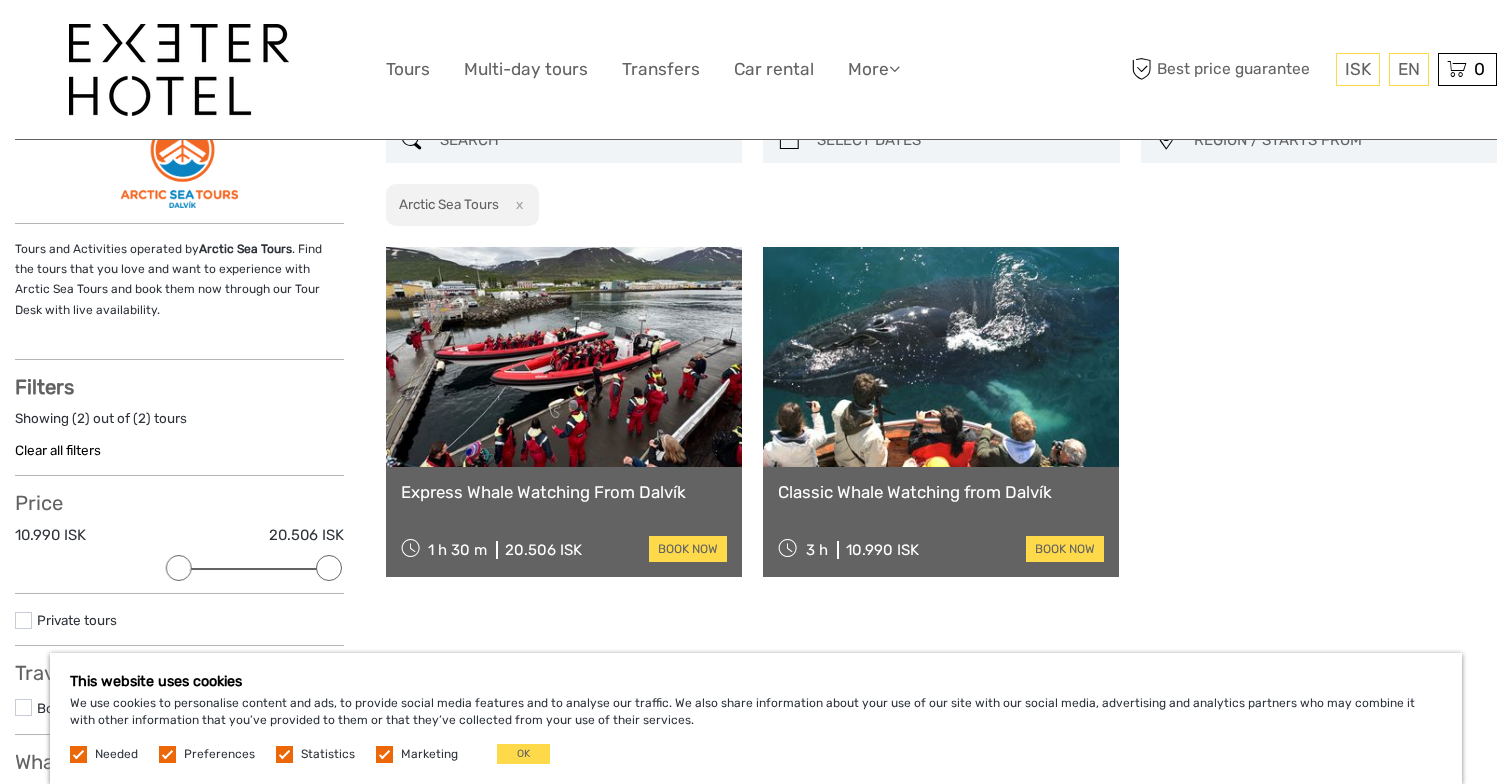 click at bounding box center [564, 357] 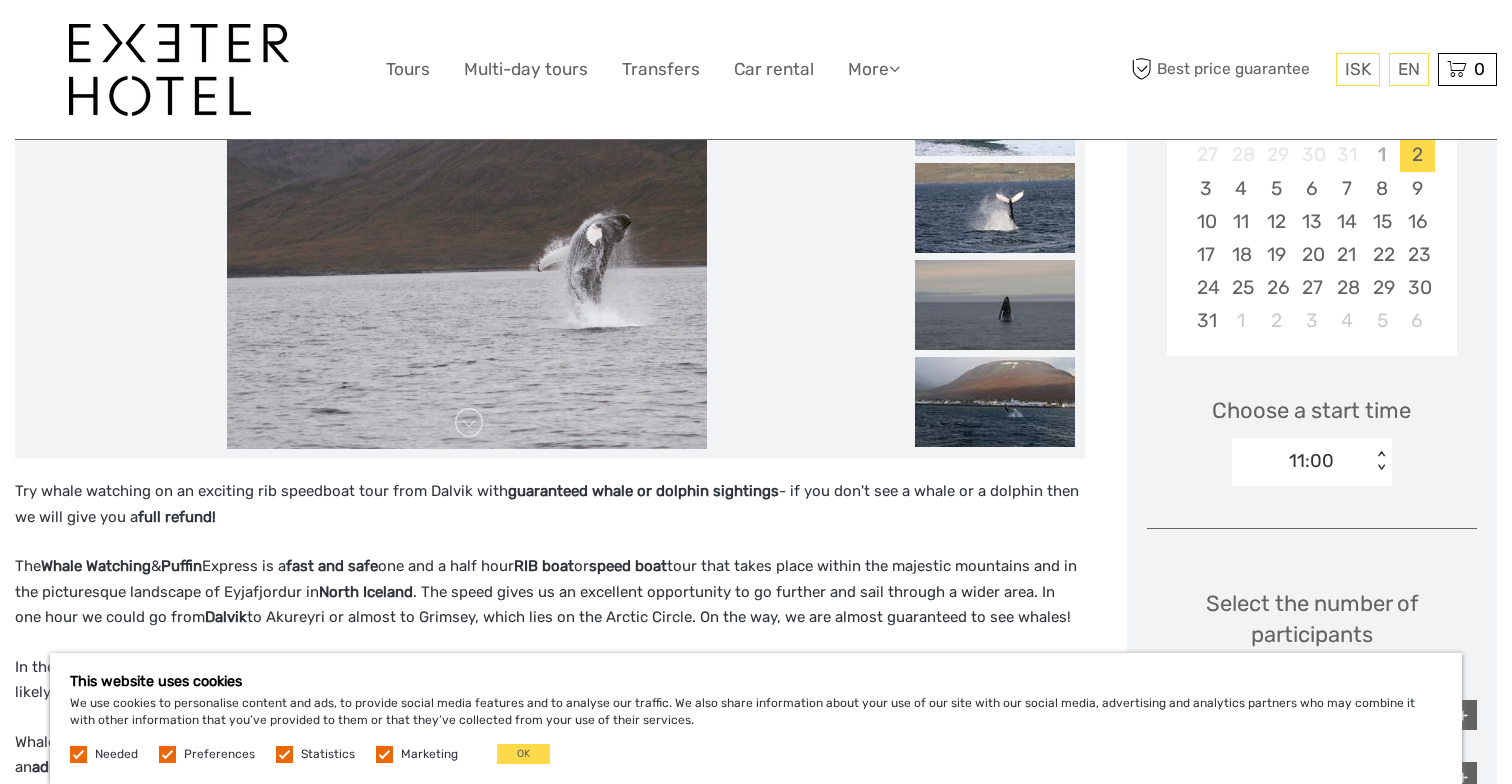 scroll, scrollTop: 0, scrollLeft: 0, axis: both 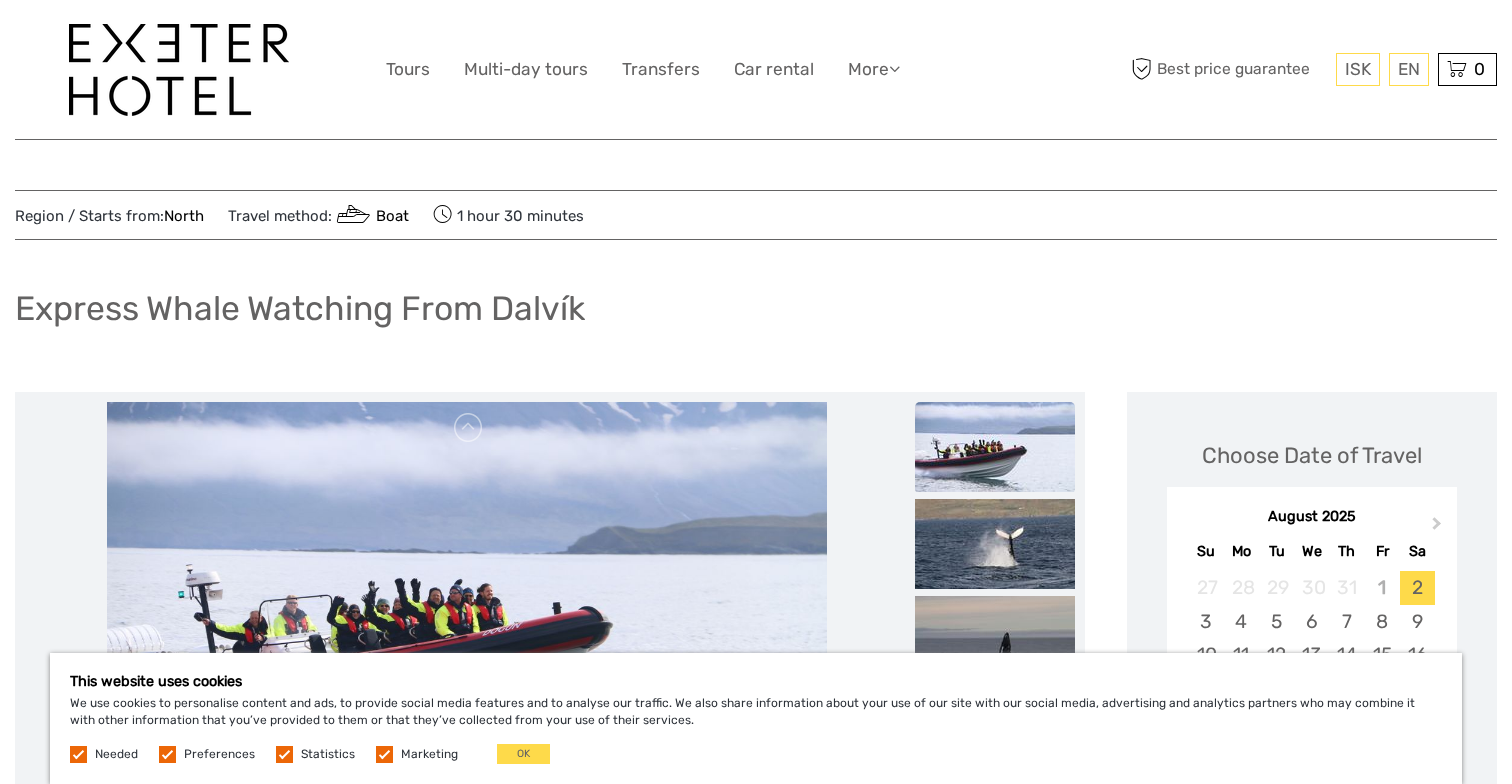 click on "Region / Starts from:
[REGION]" at bounding box center (109, 216) 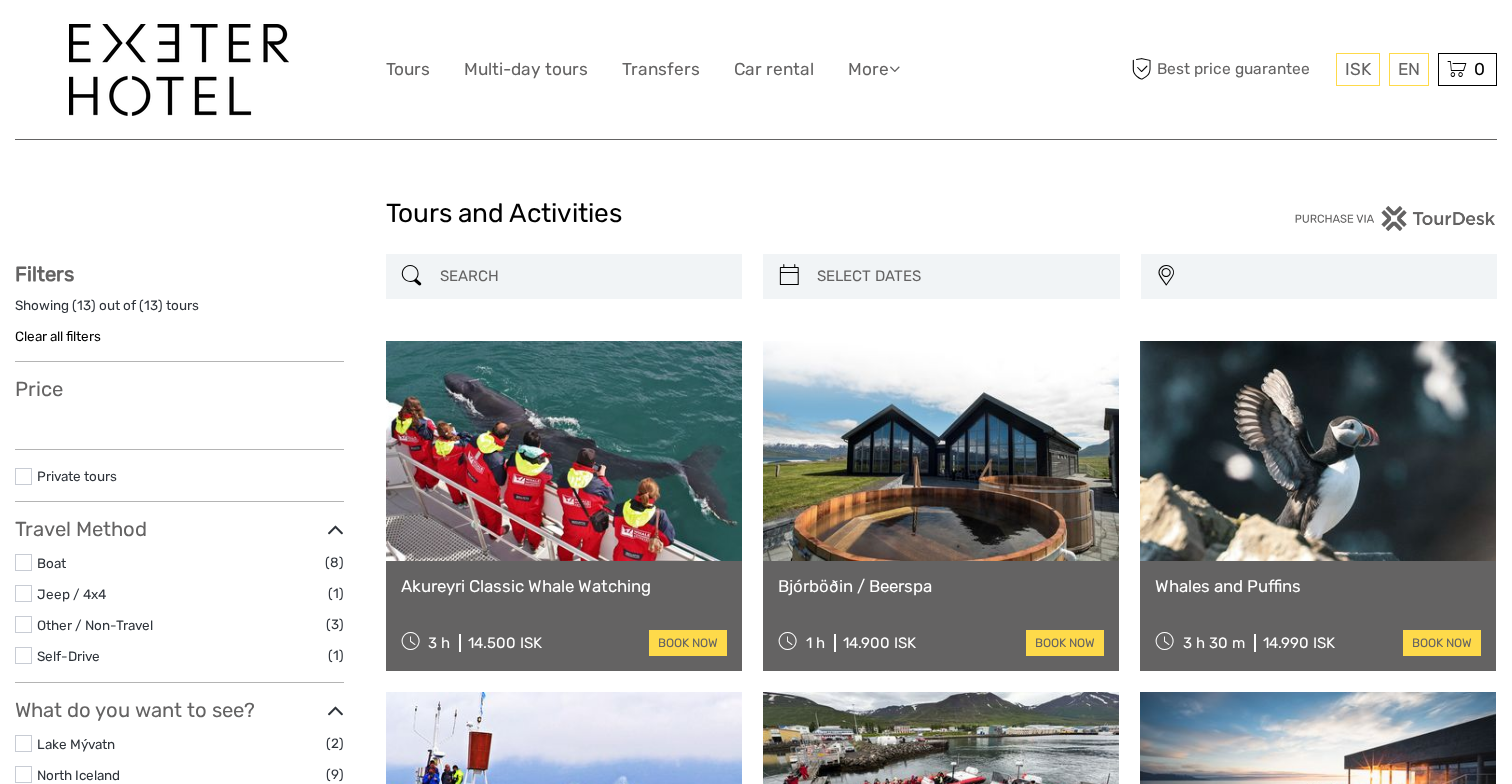 scroll, scrollTop: 0, scrollLeft: 0, axis: both 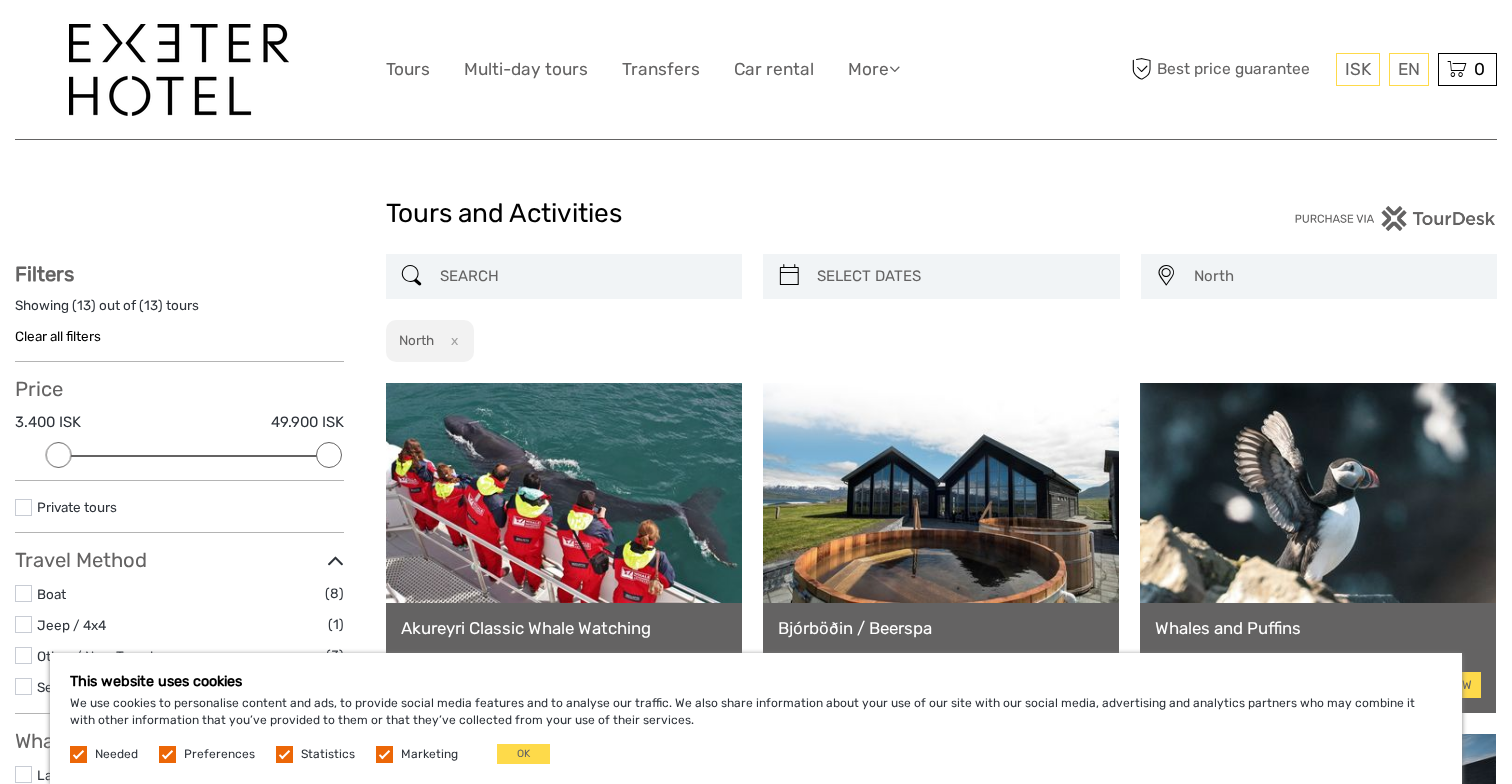 click on "North" at bounding box center (1336, 276) 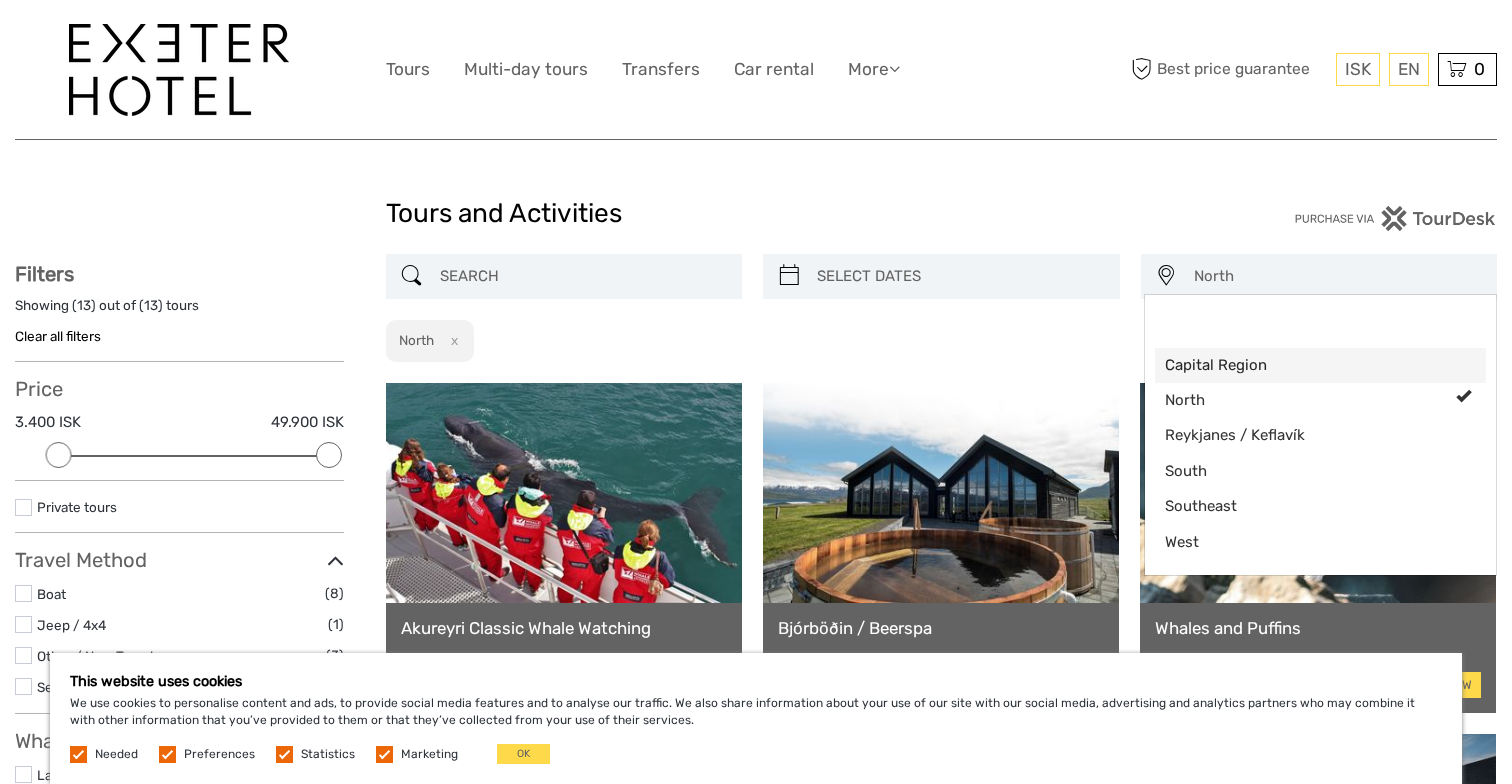 click on "Capital Region" at bounding box center [1304, 365] 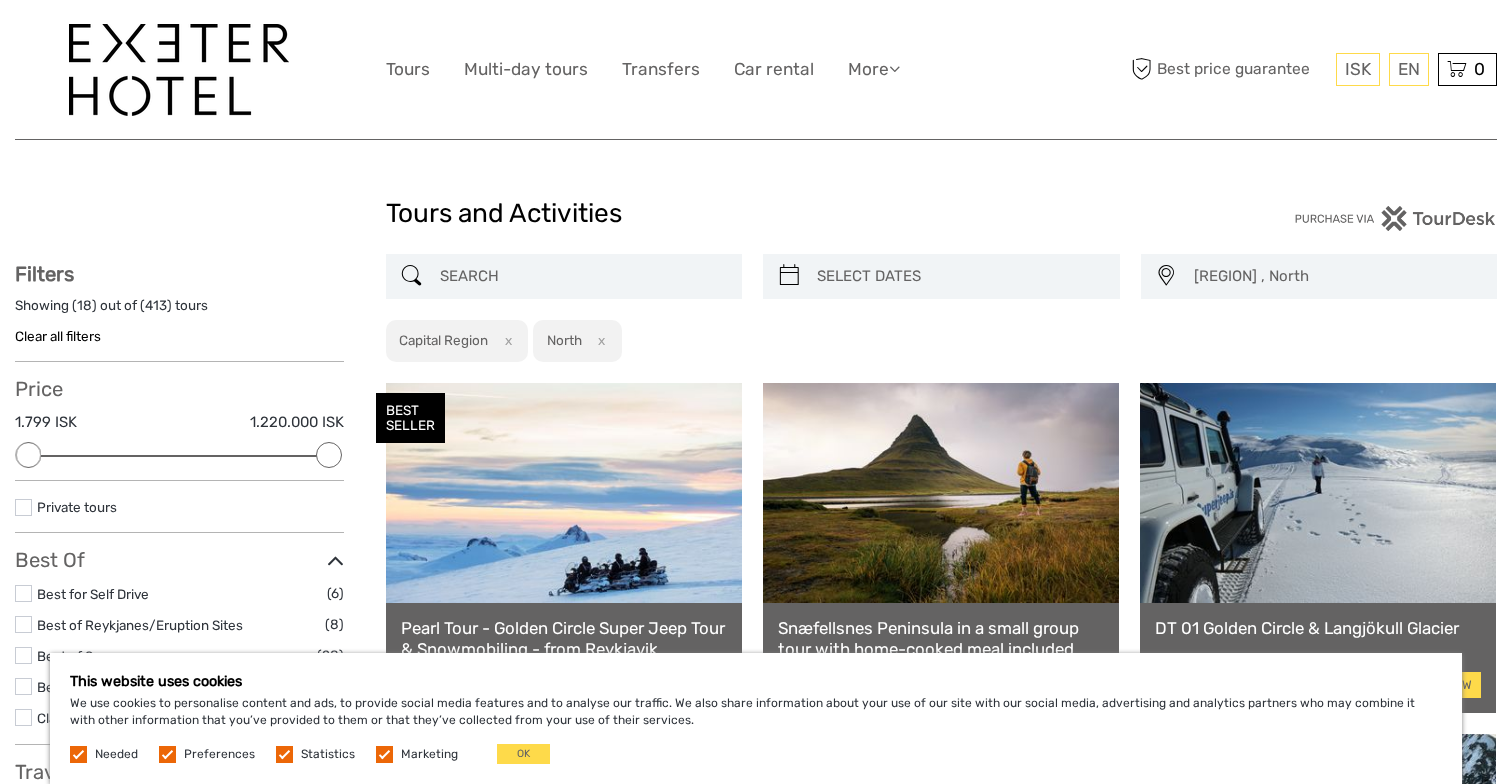 scroll, scrollTop: 0, scrollLeft: 0, axis: both 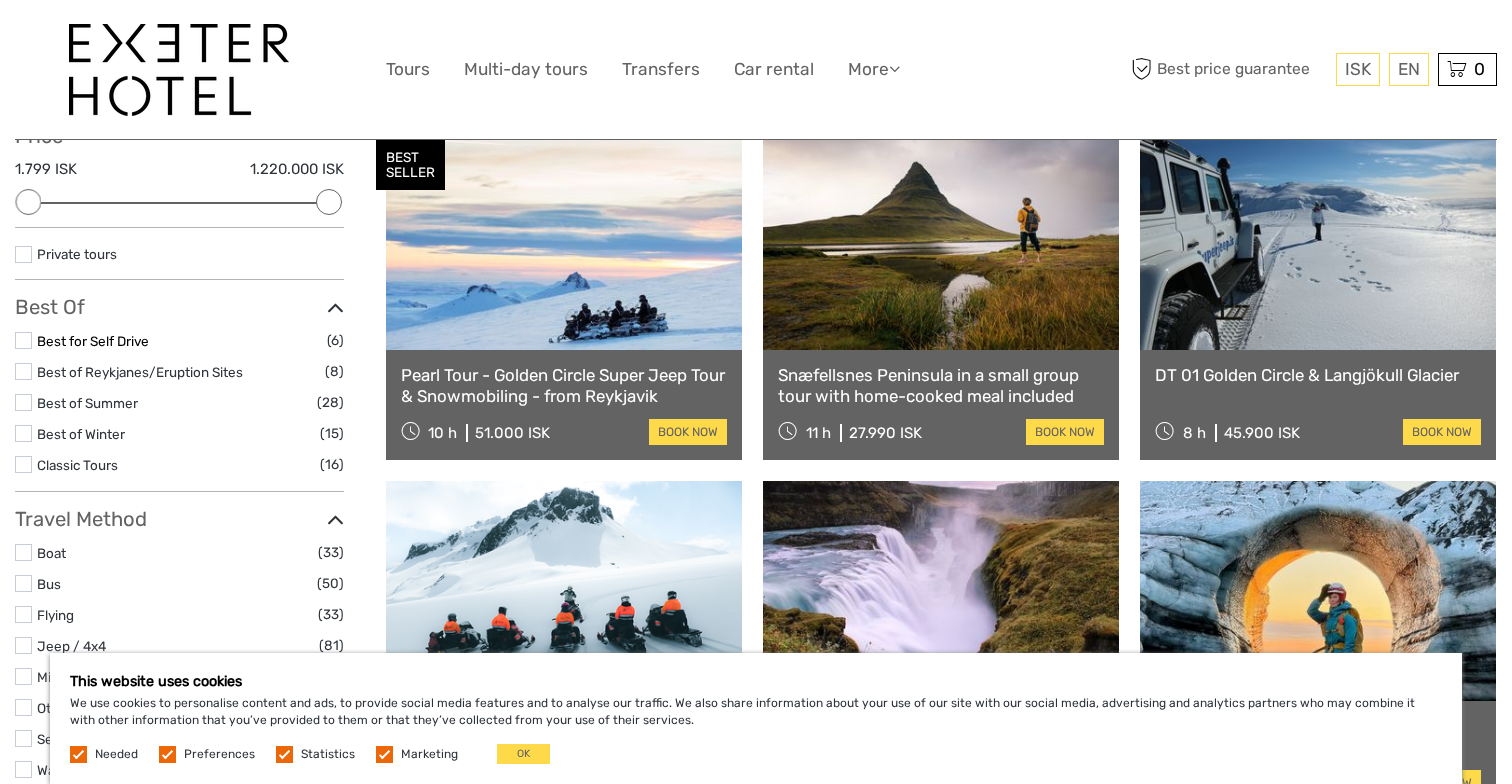 click on "Best for Self Drive" at bounding box center (93, 341) 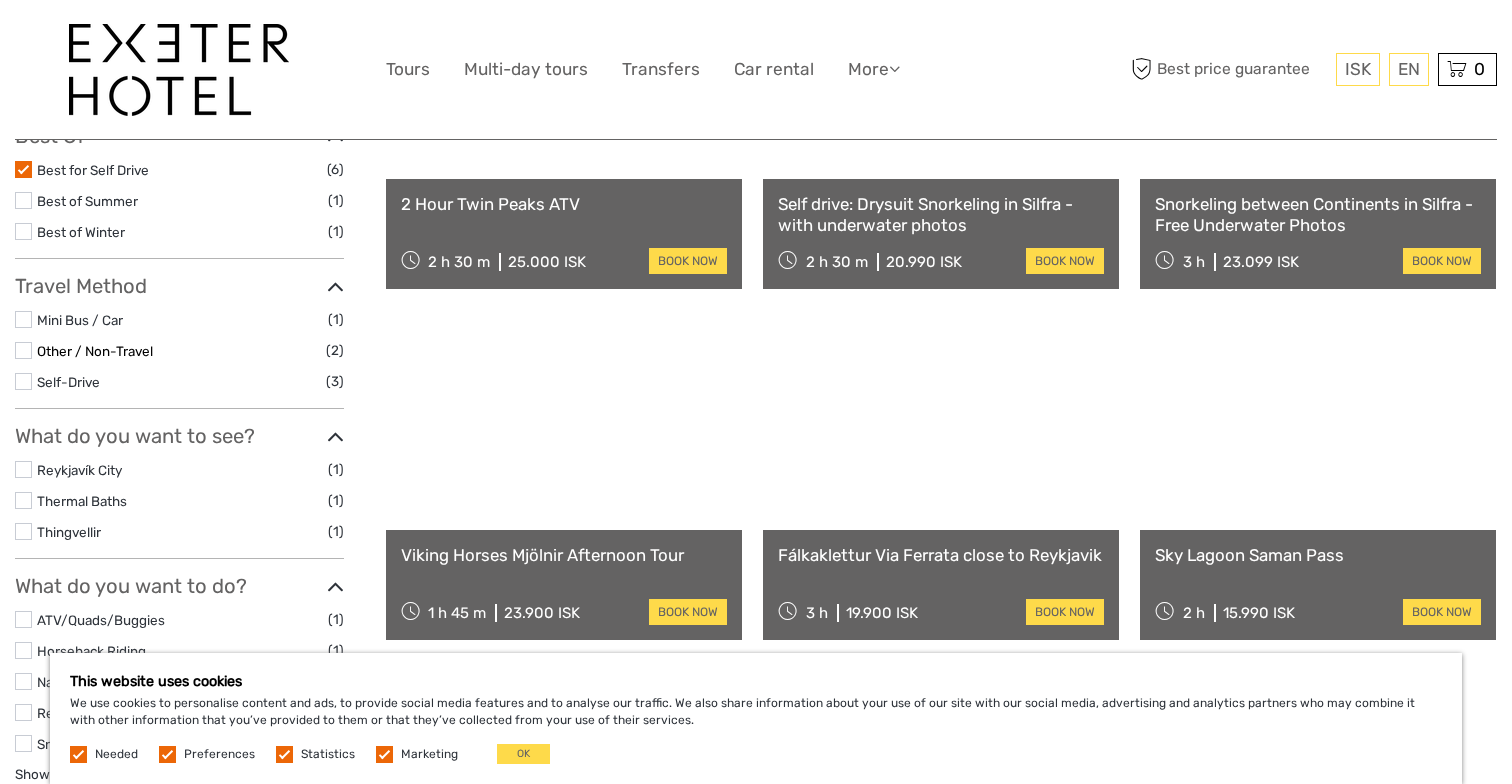 scroll, scrollTop: 418, scrollLeft: 0, axis: vertical 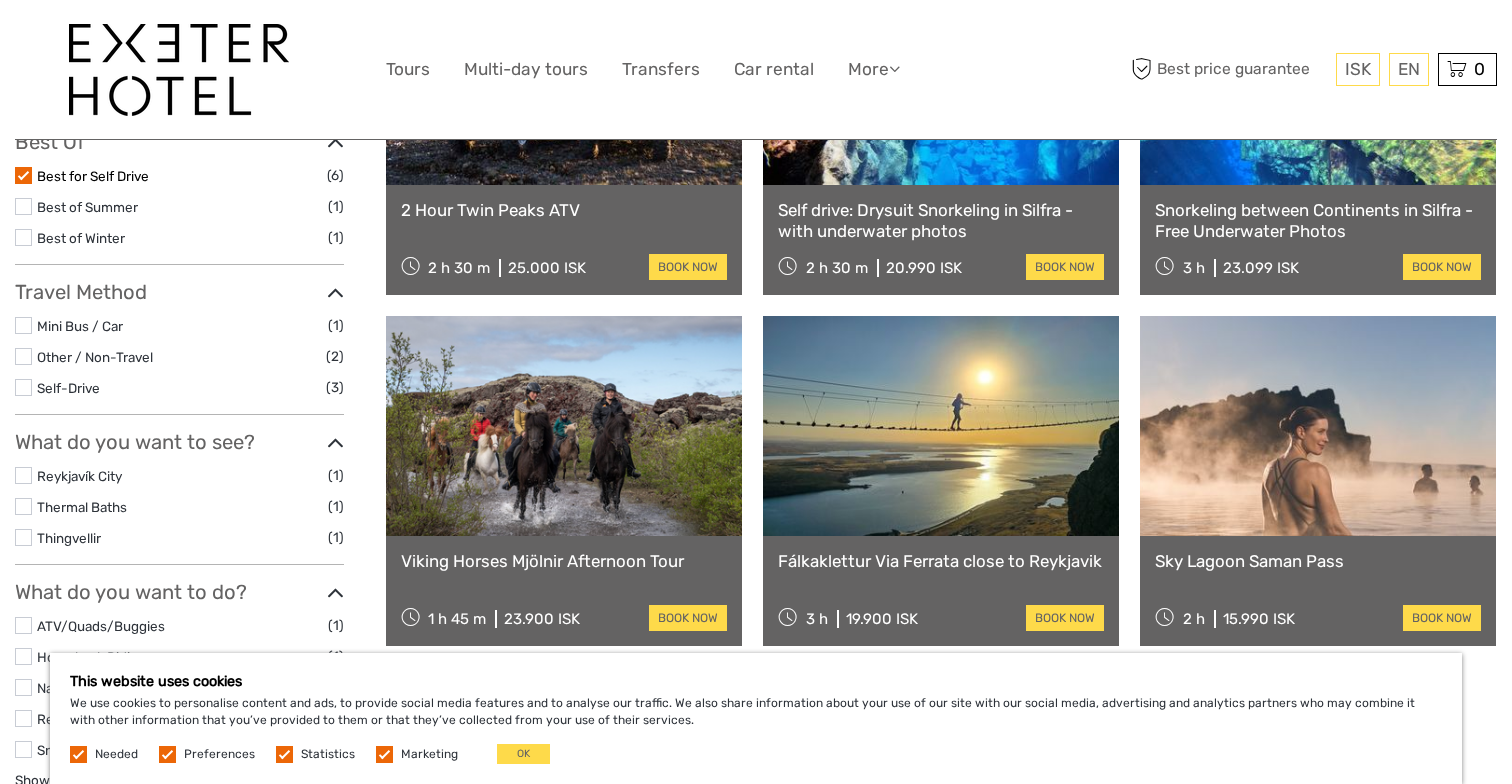 click on "Best for Self Drive" at bounding box center [93, 176] 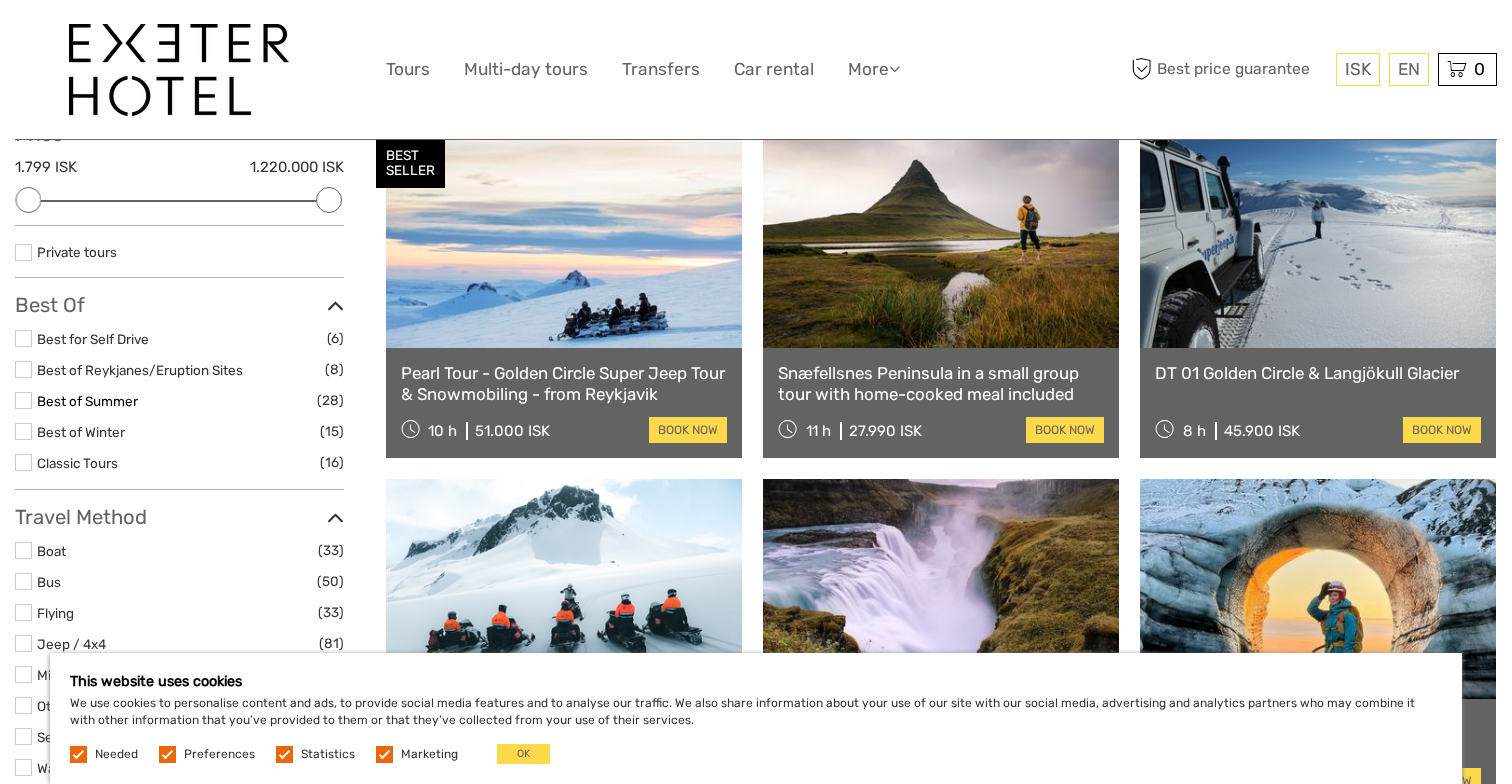 click on "Best of Summer" at bounding box center [87, 401] 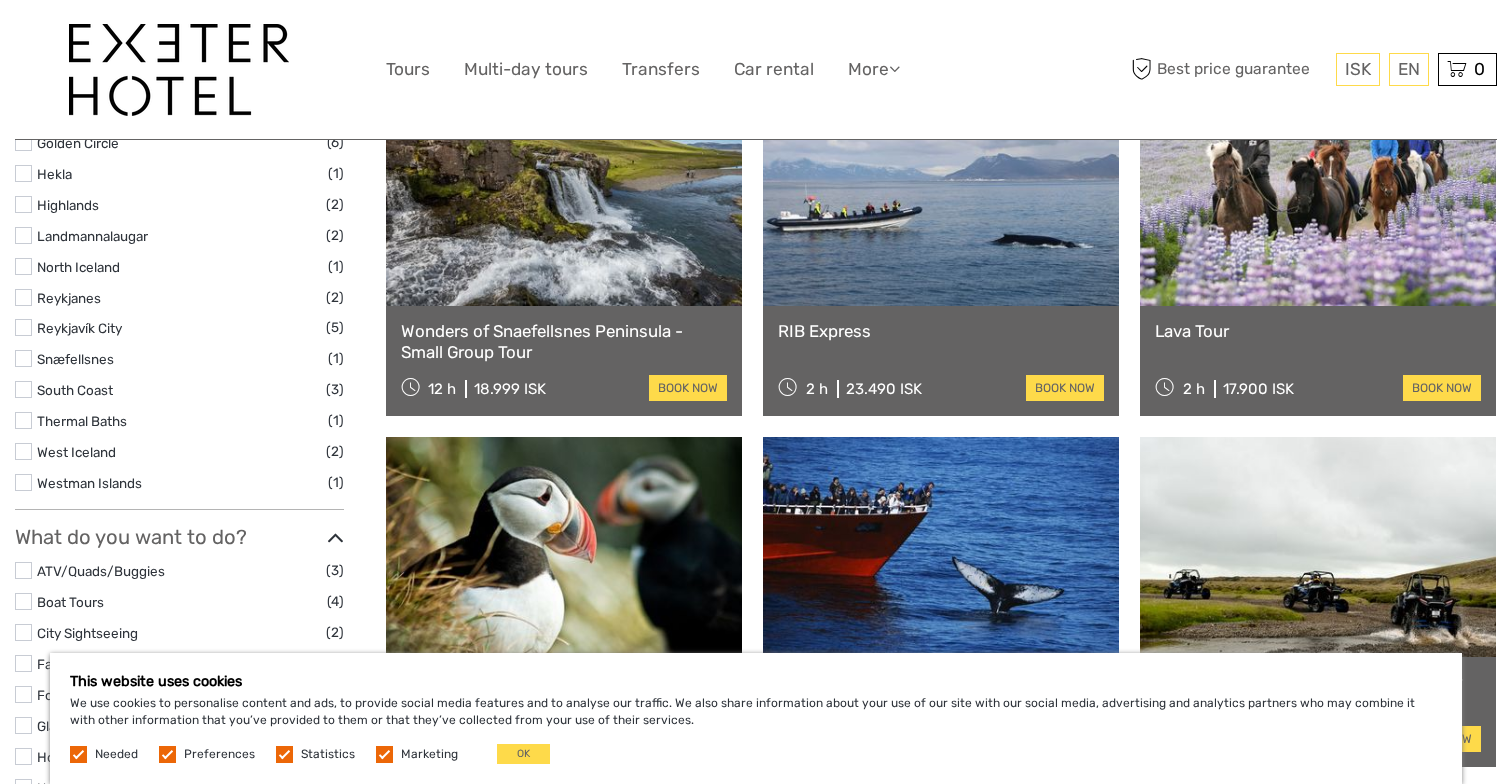 scroll, scrollTop: 987, scrollLeft: 0, axis: vertical 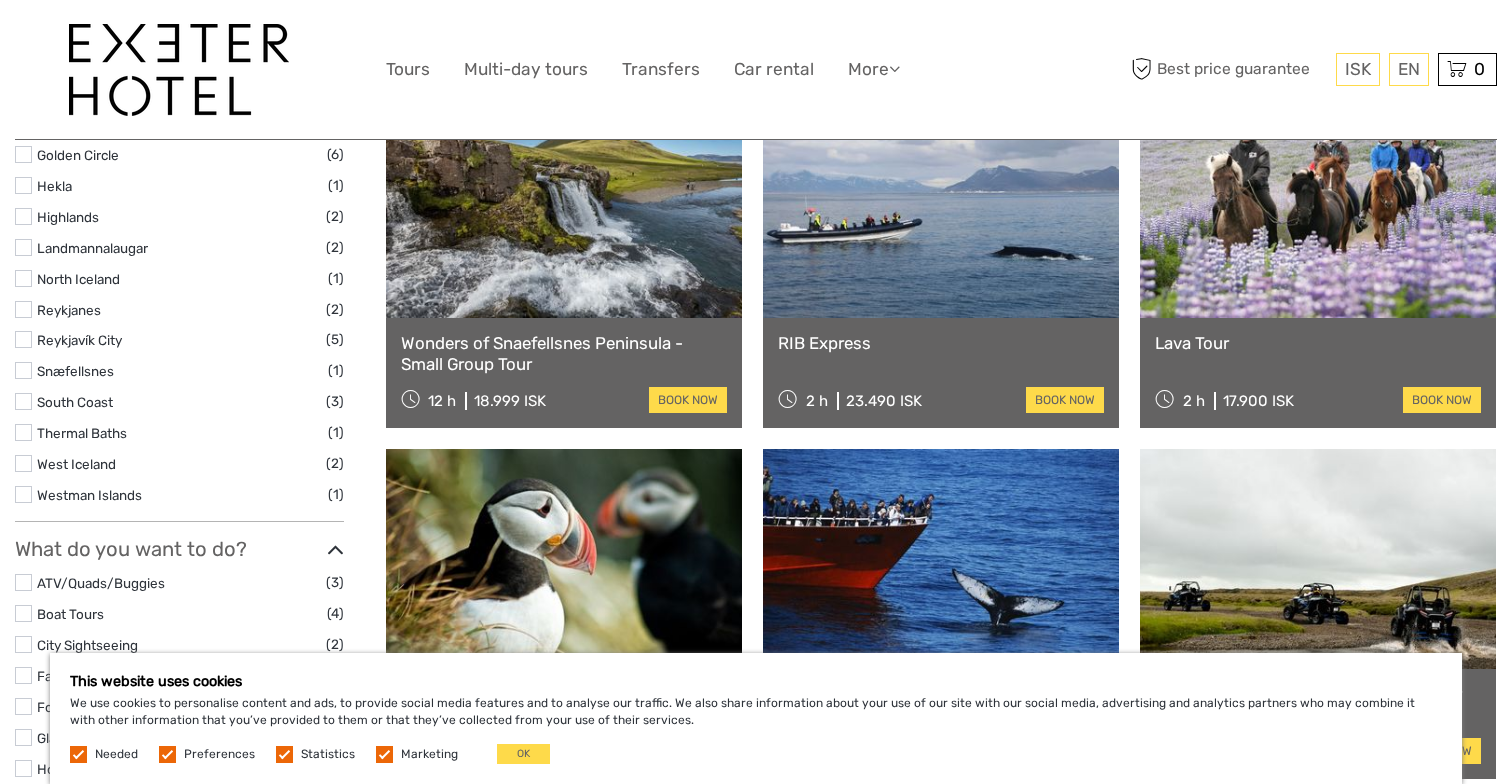 click at bounding box center (941, 208) 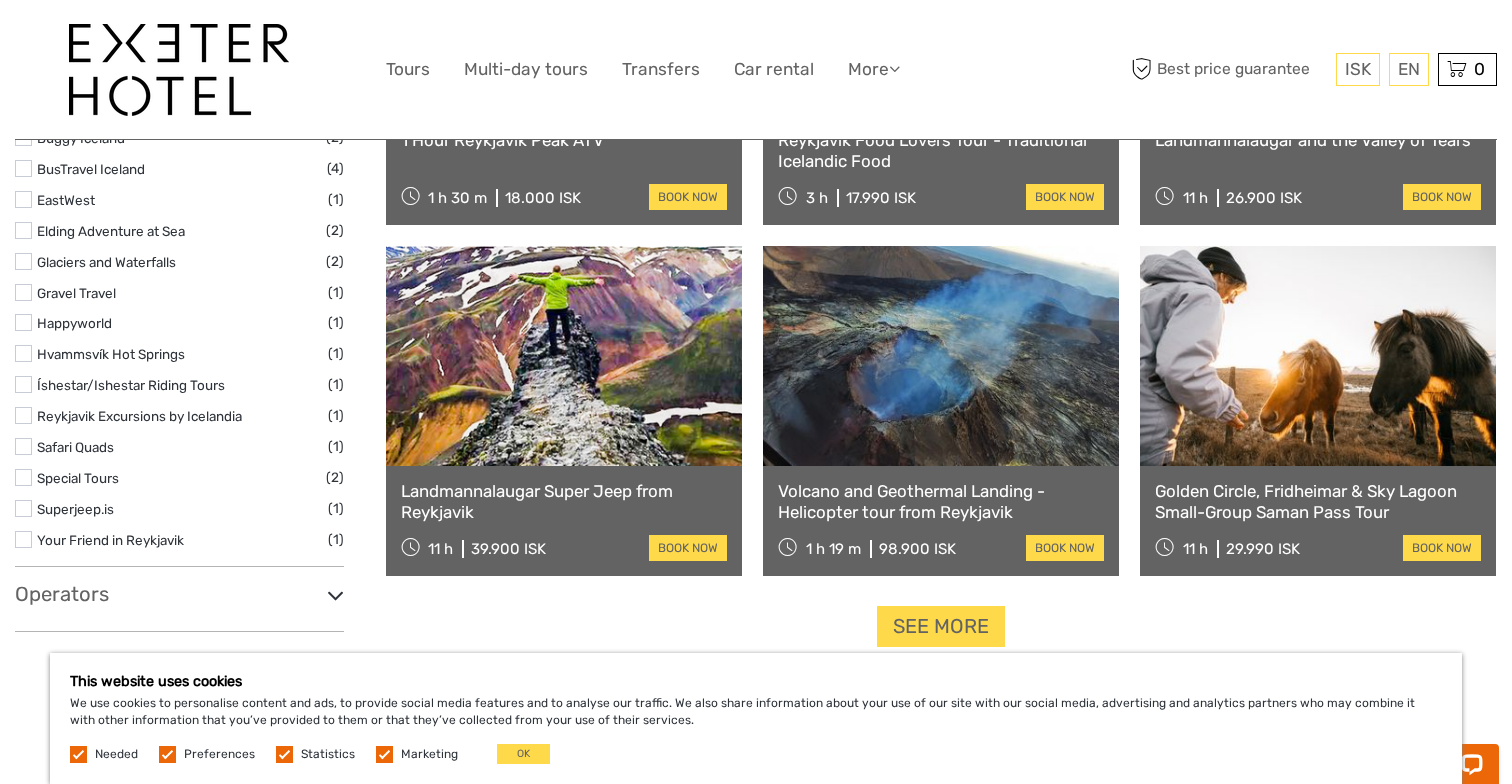 scroll, scrollTop: 1894, scrollLeft: 0, axis: vertical 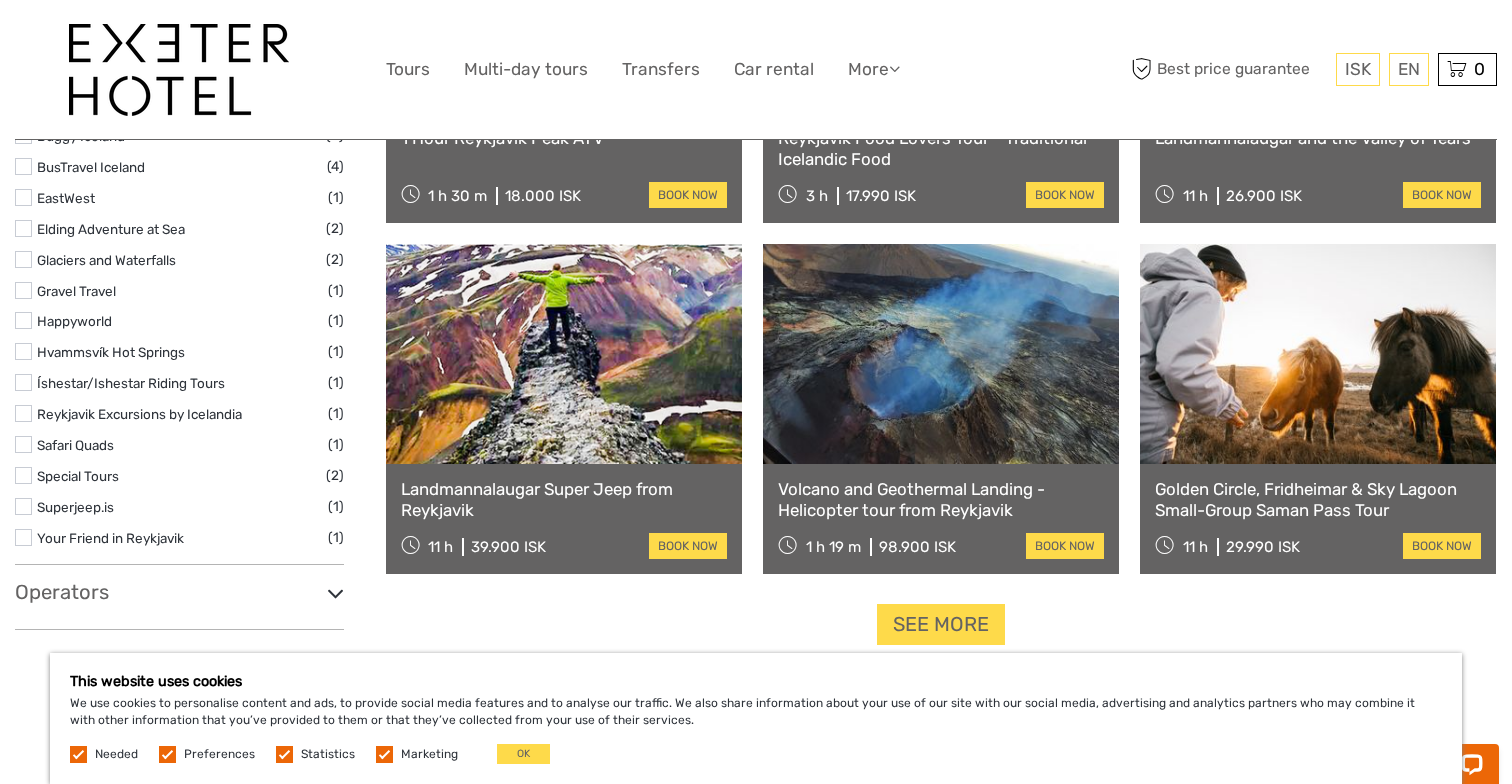 click at bounding box center (1318, 354) 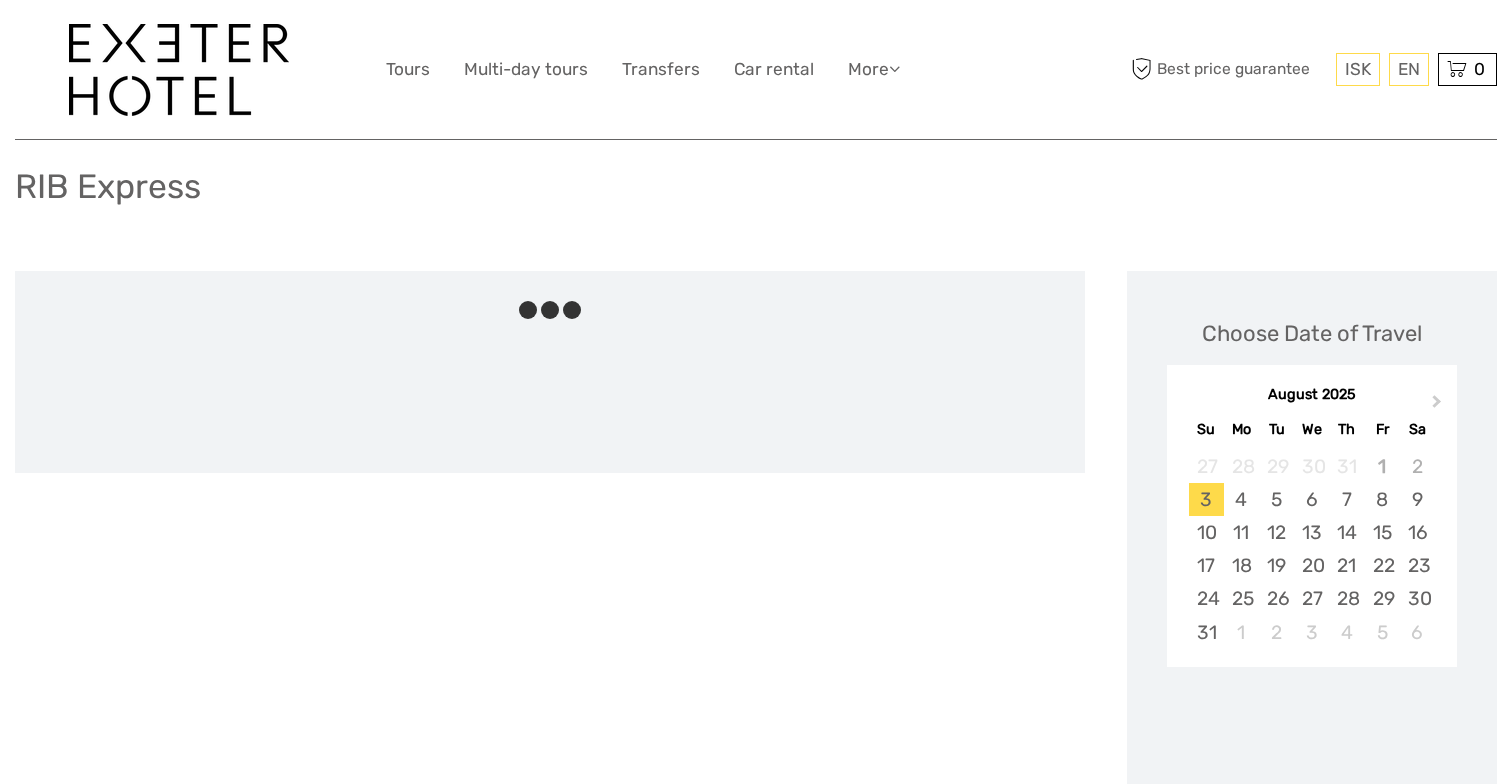 scroll, scrollTop: 185, scrollLeft: 0, axis: vertical 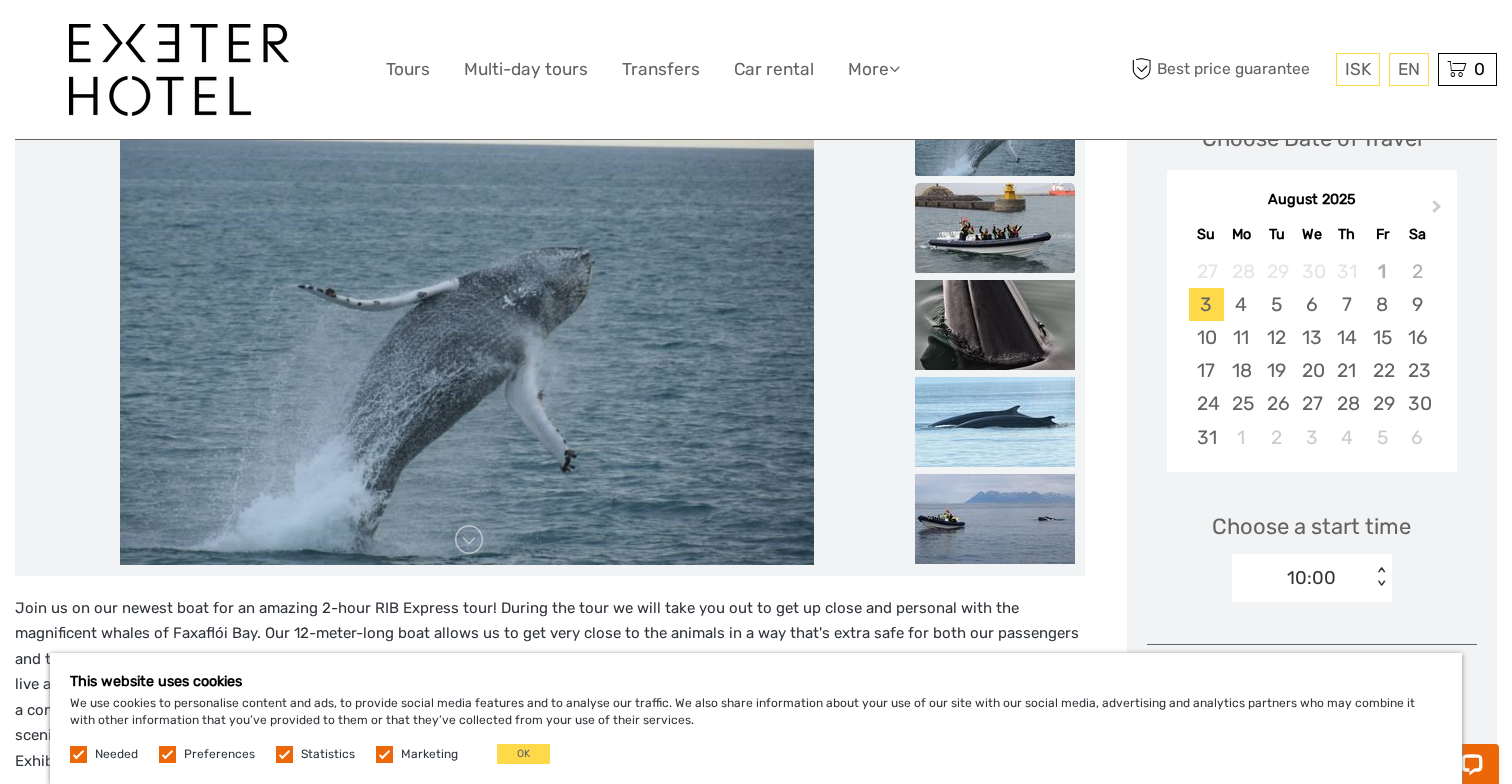 click at bounding box center (995, 228) 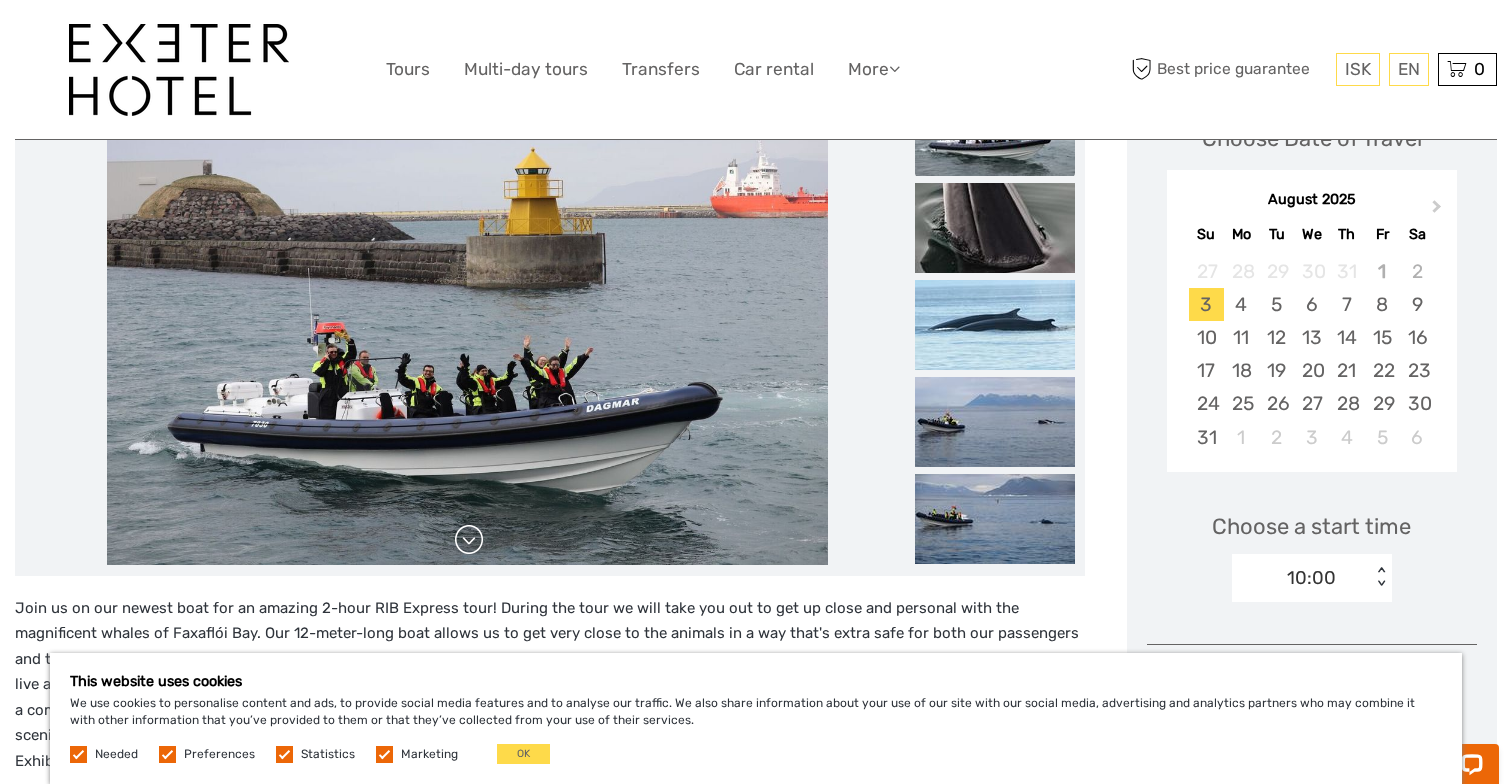 click at bounding box center (469, 540) 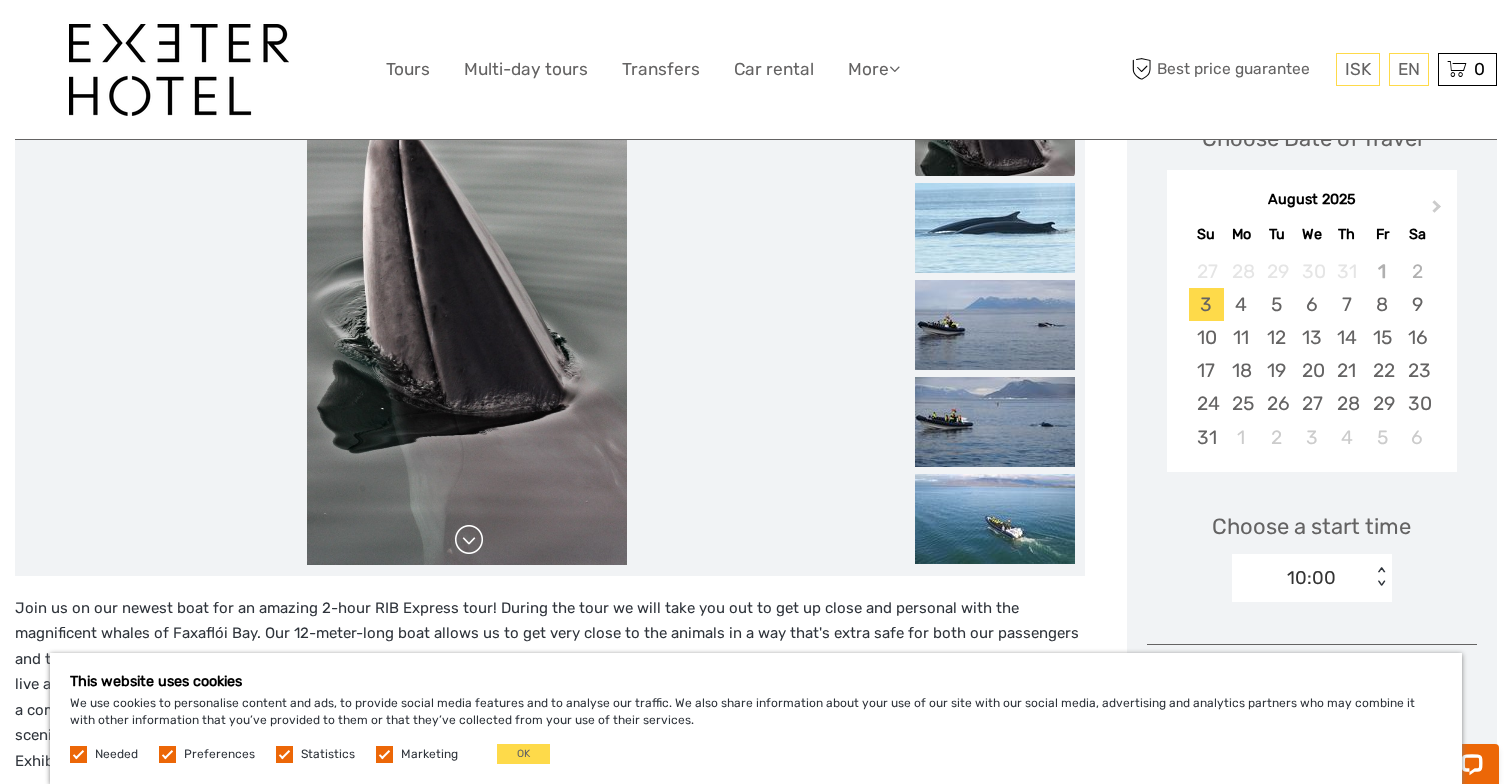 click at bounding box center (469, 540) 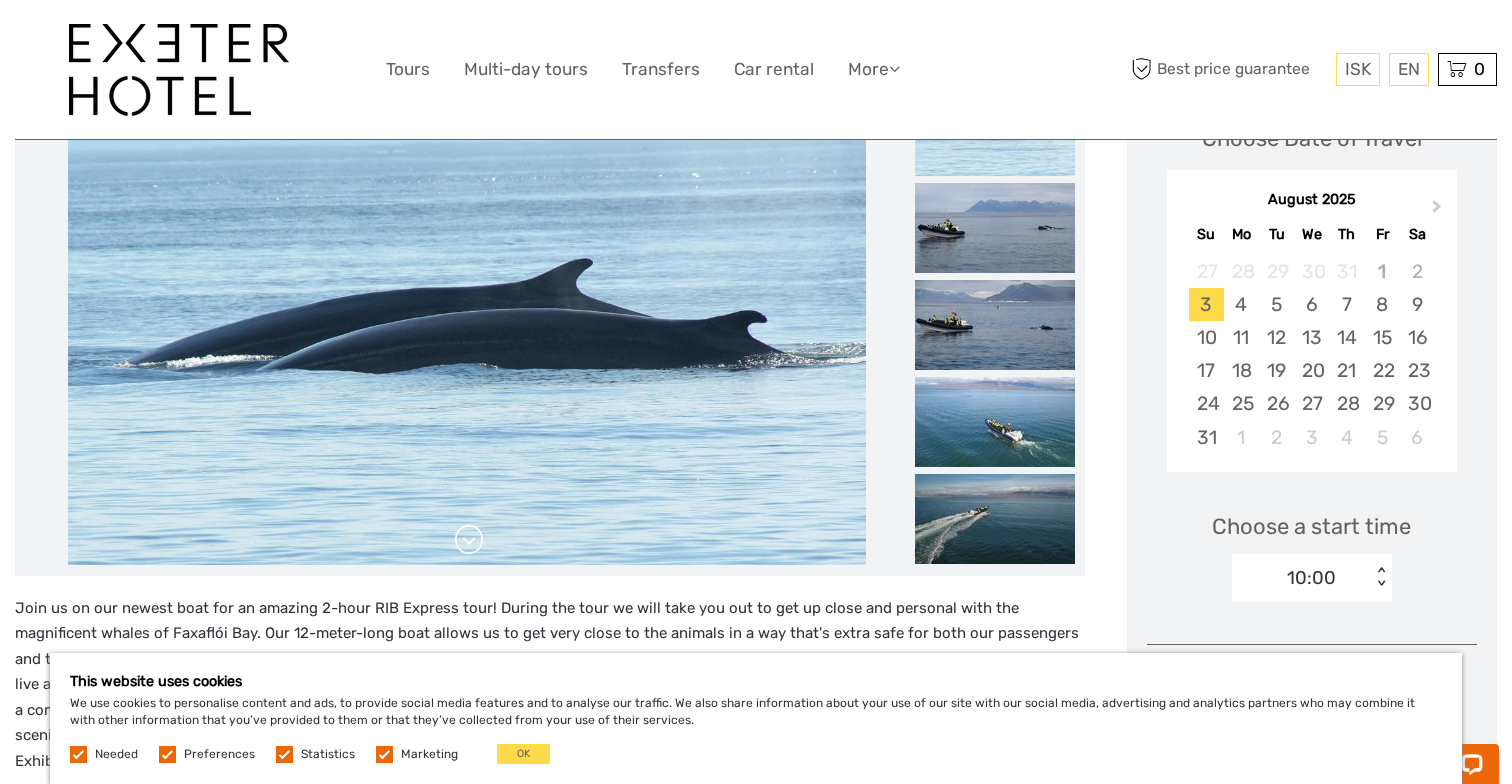 click at bounding box center (469, 540) 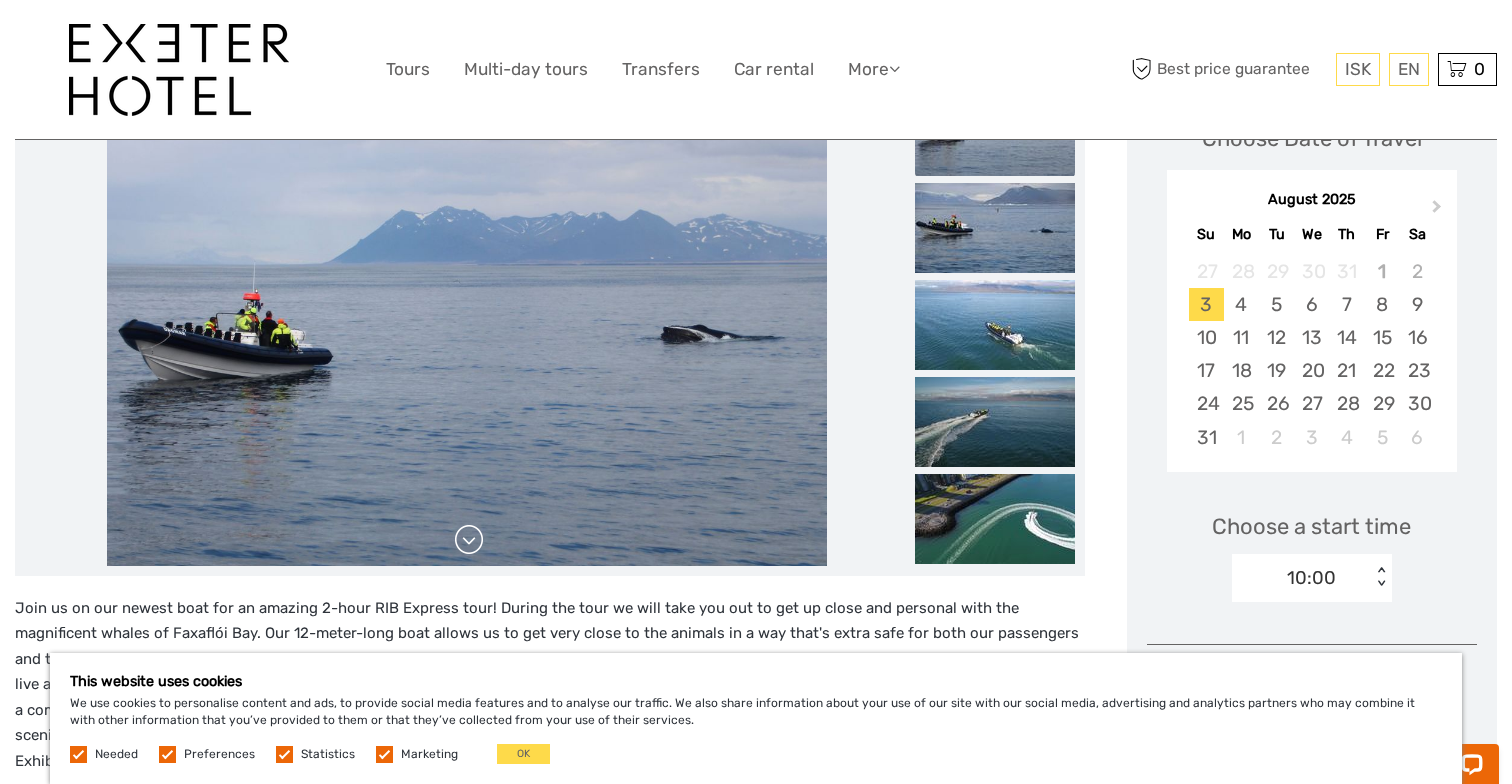 click at bounding box center (469, 540) 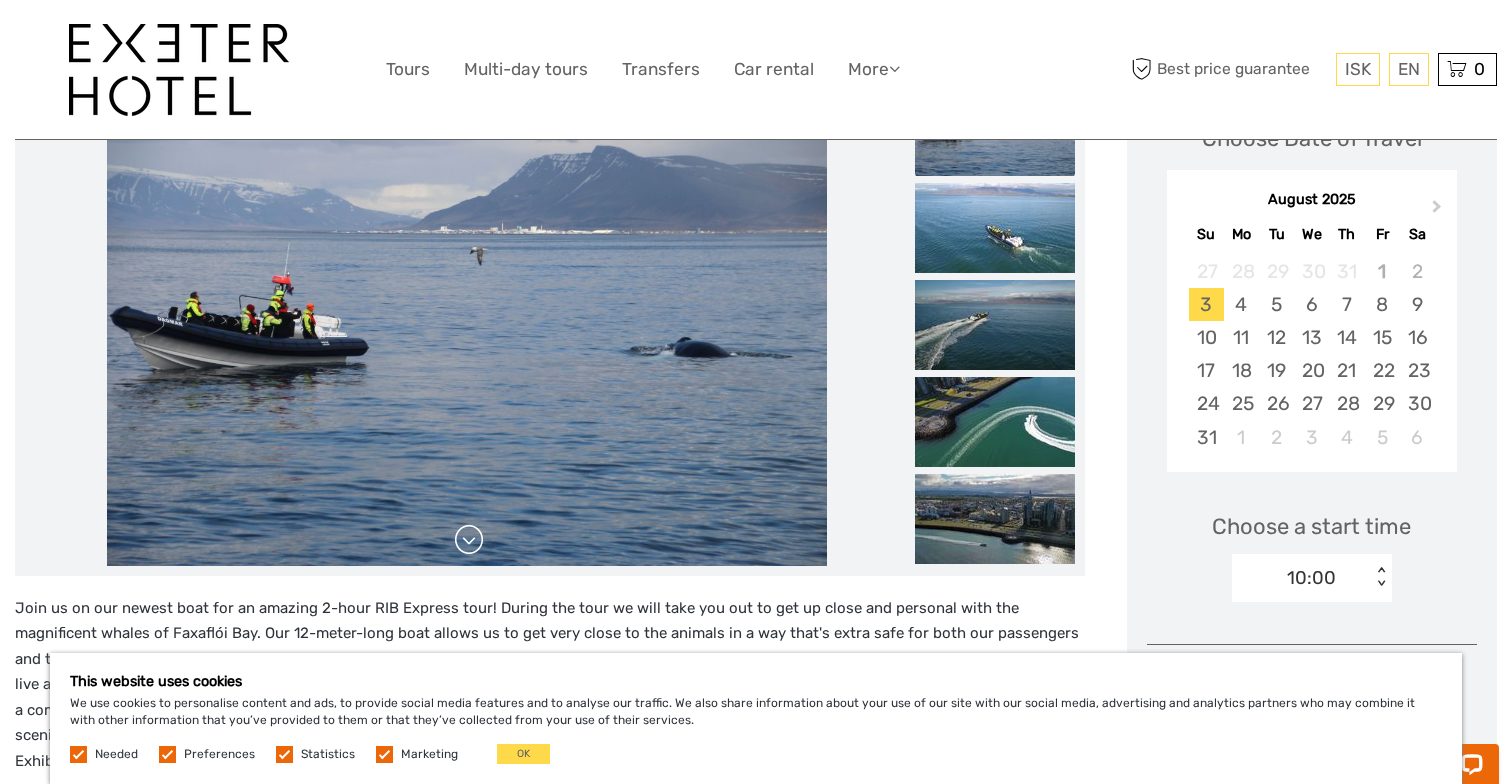 click at bounding box center (469, 540) 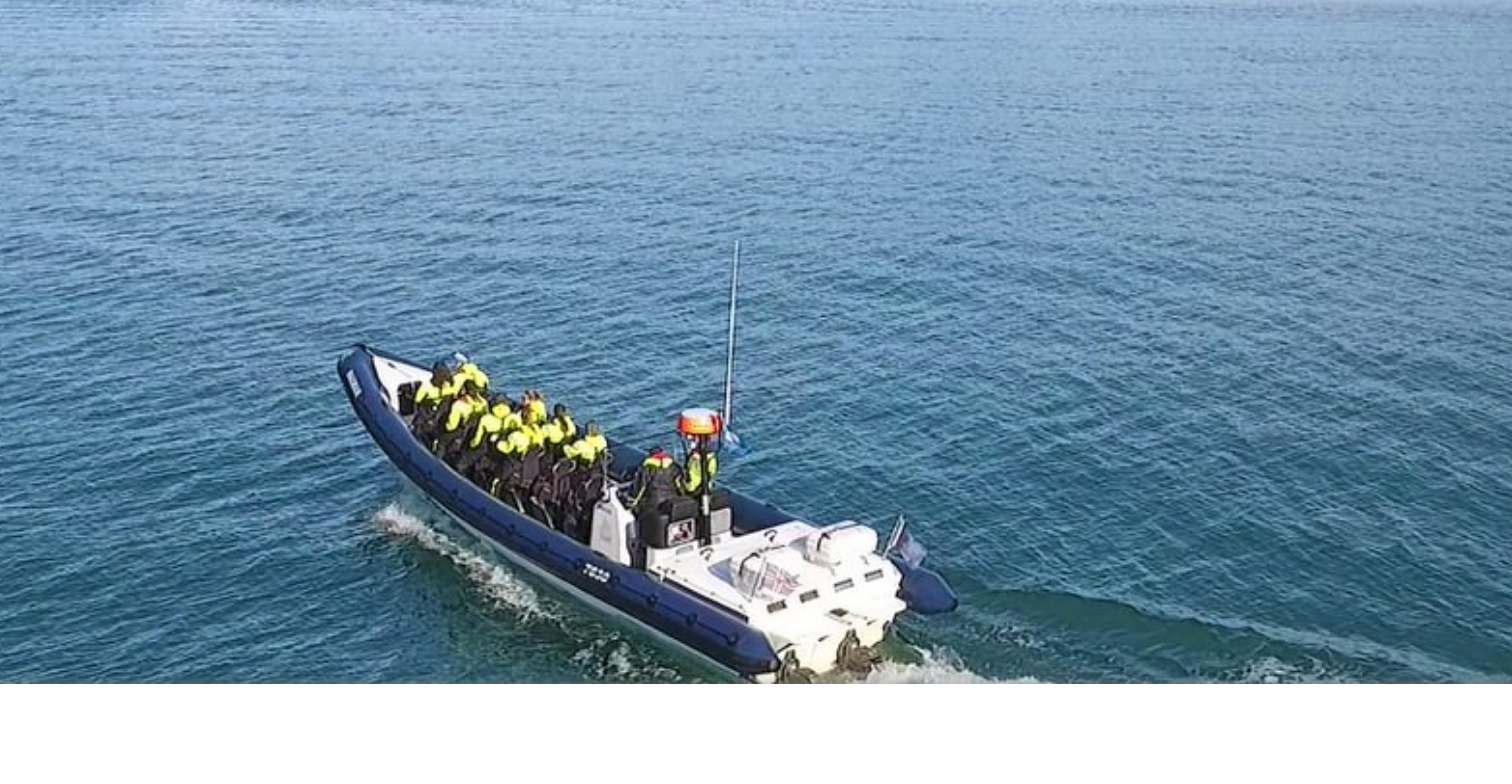 scroll, scrollTop: 245, scrollLeft: 0, axis: vertical 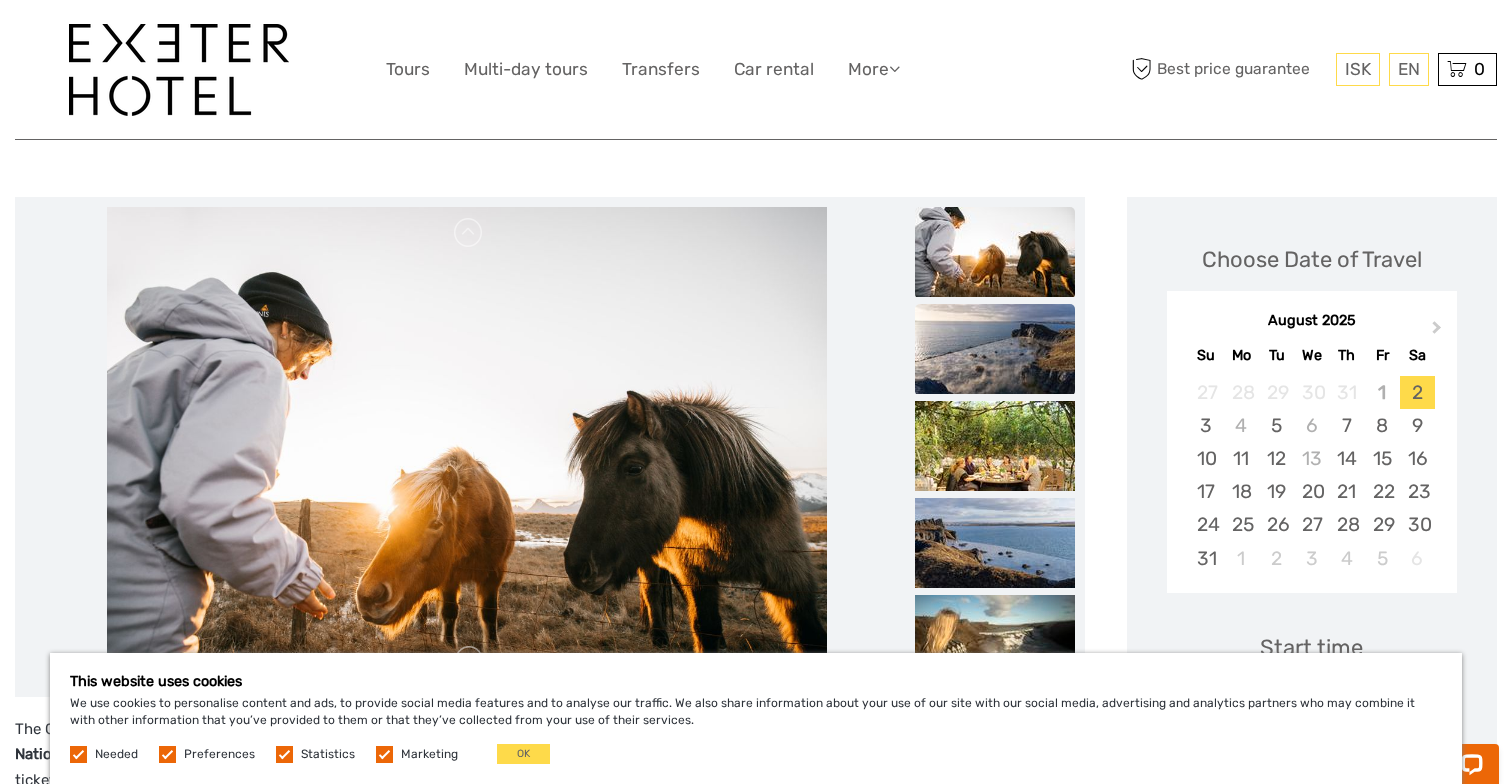 click at bounding box center [995, 349] 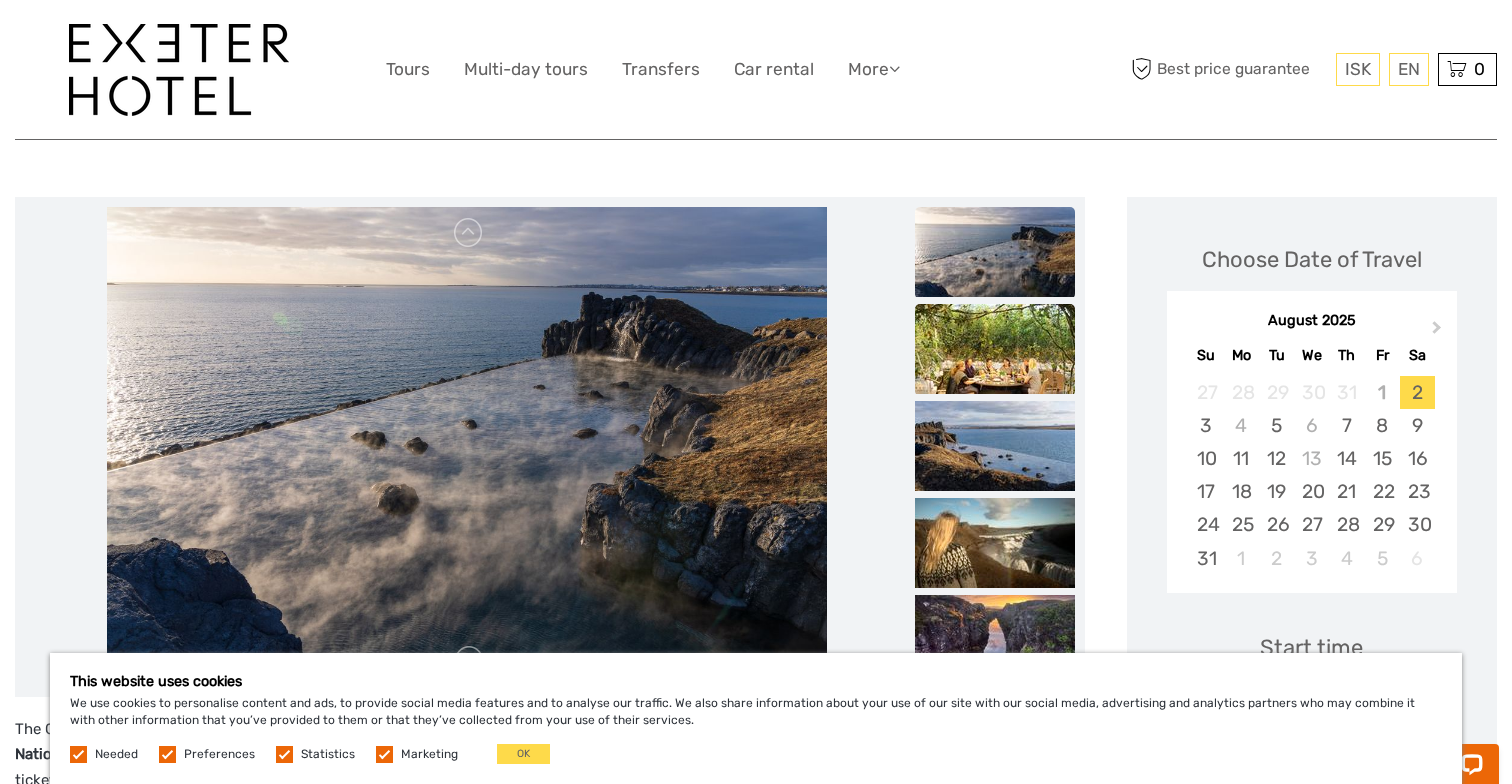 click at bounding box center [995, 349] 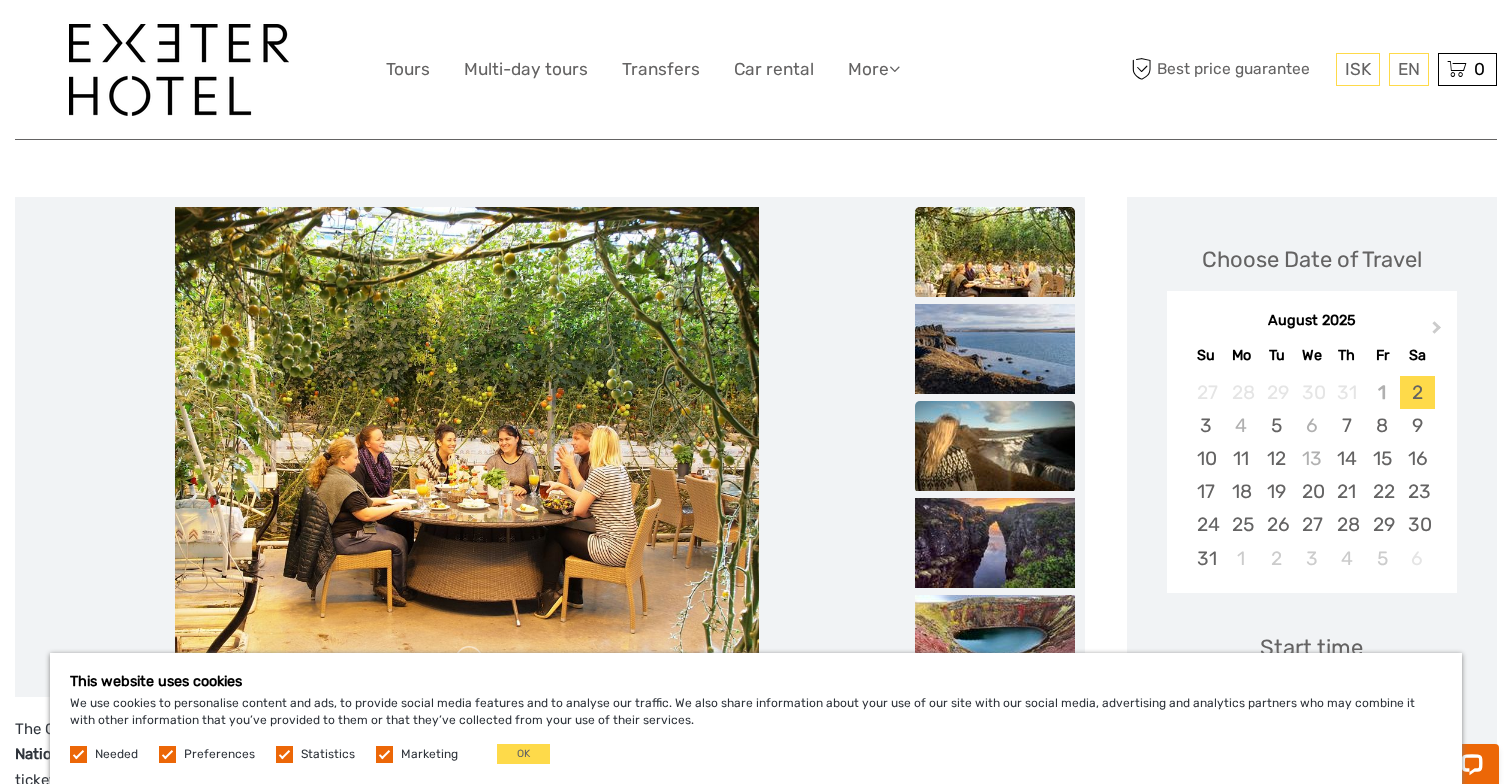 click at bounding box center (995, 446) 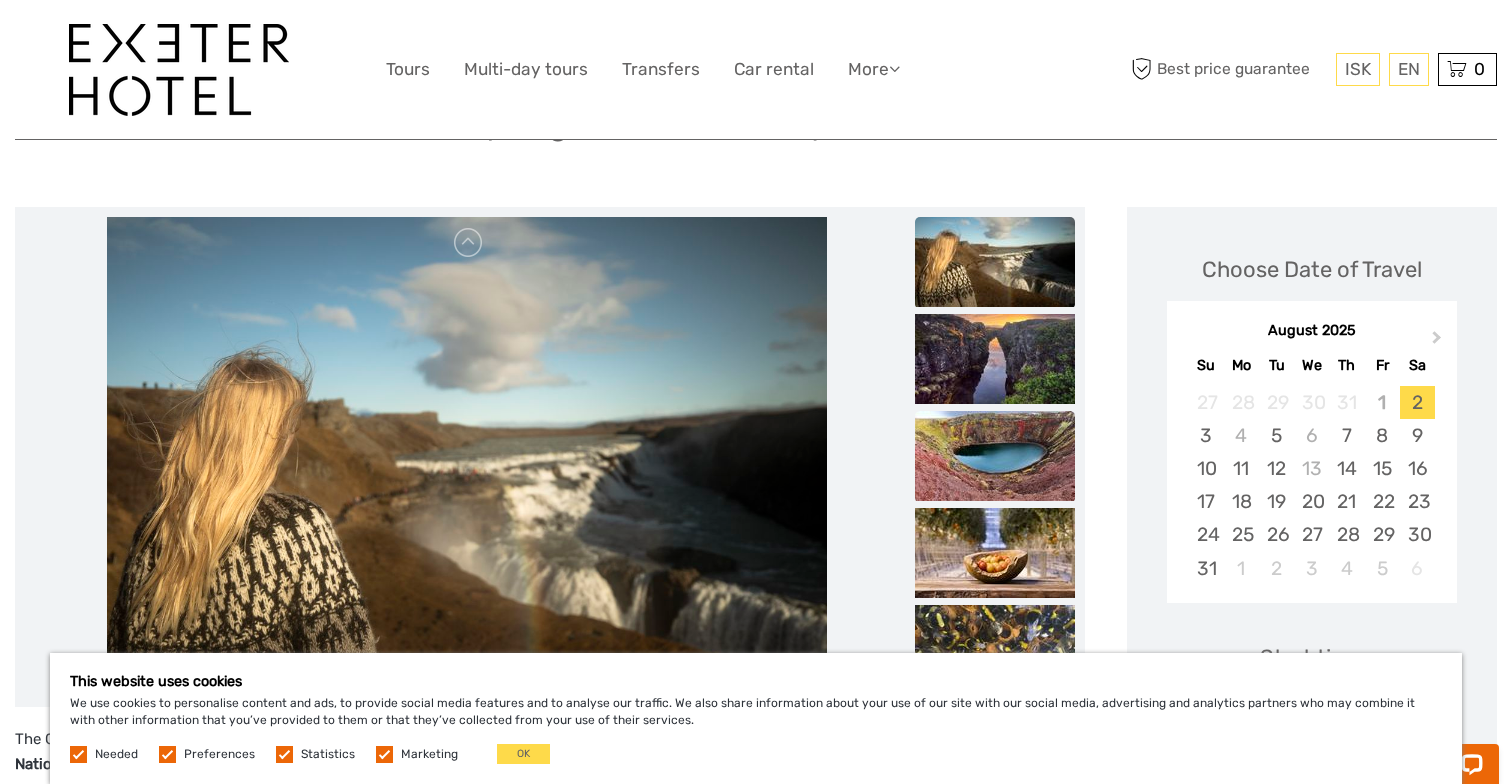 scroll, scrollTop: 190, scrollLeft: 0, axis: vertical 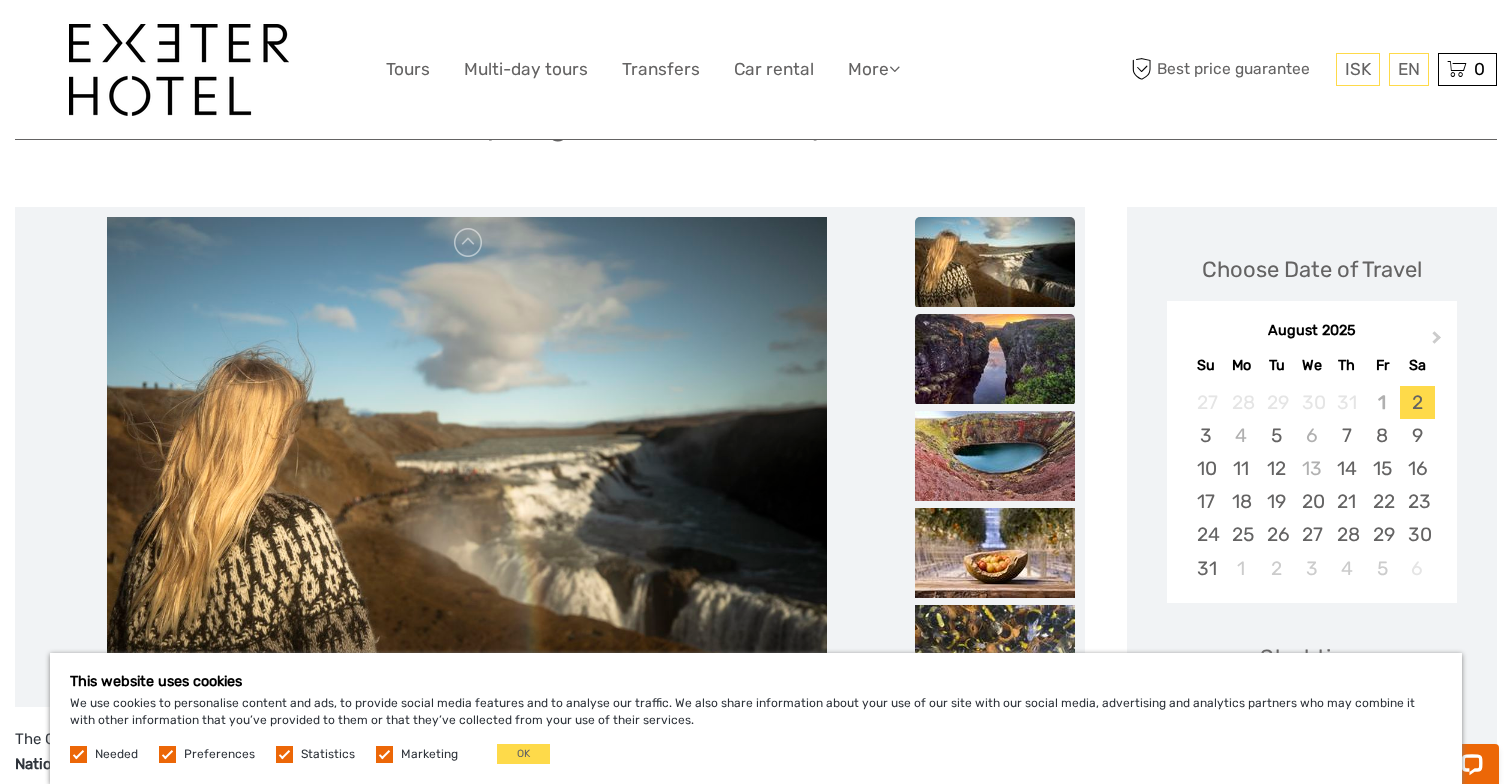 click at bounding box center (995, 359) 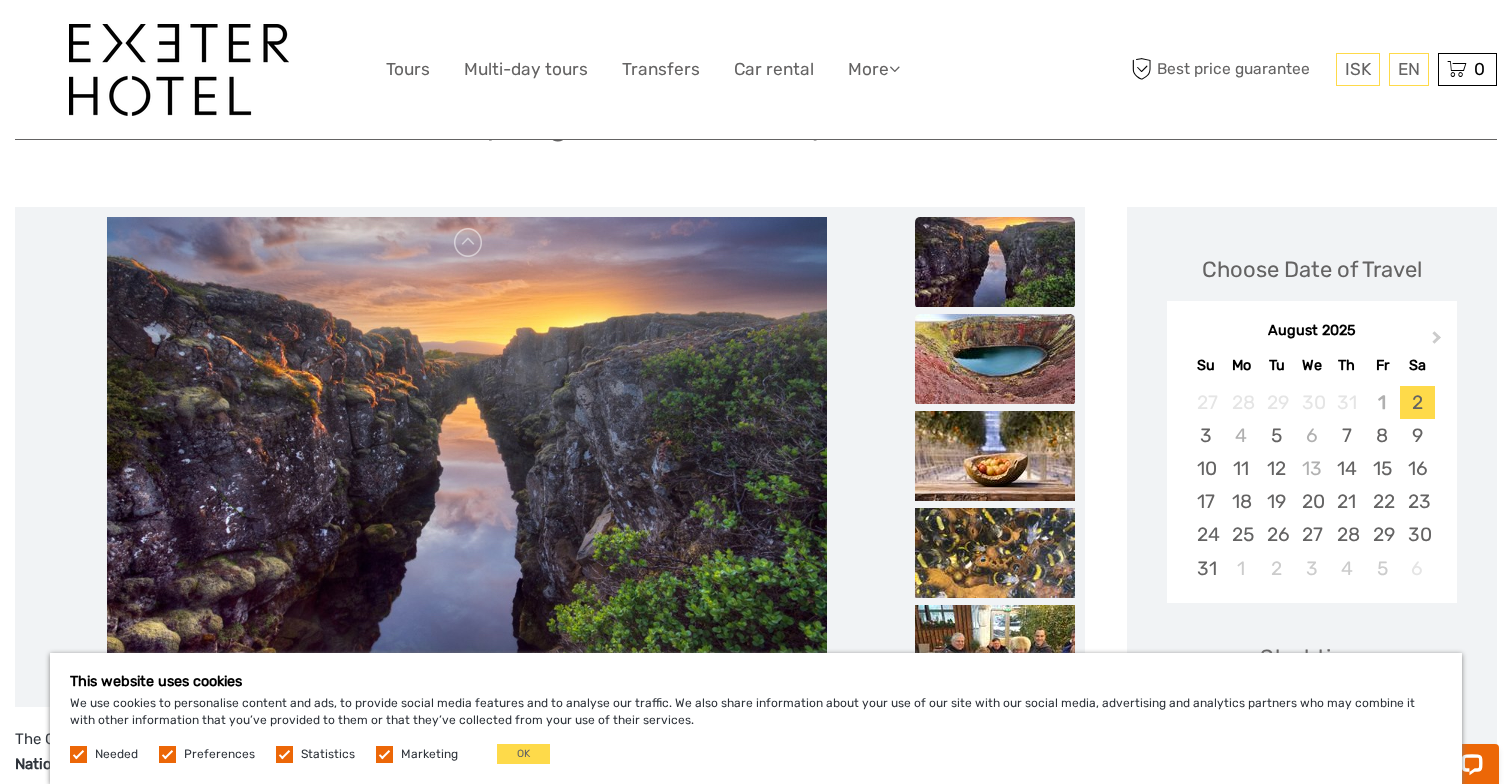 click at bounding box center [995, 359] 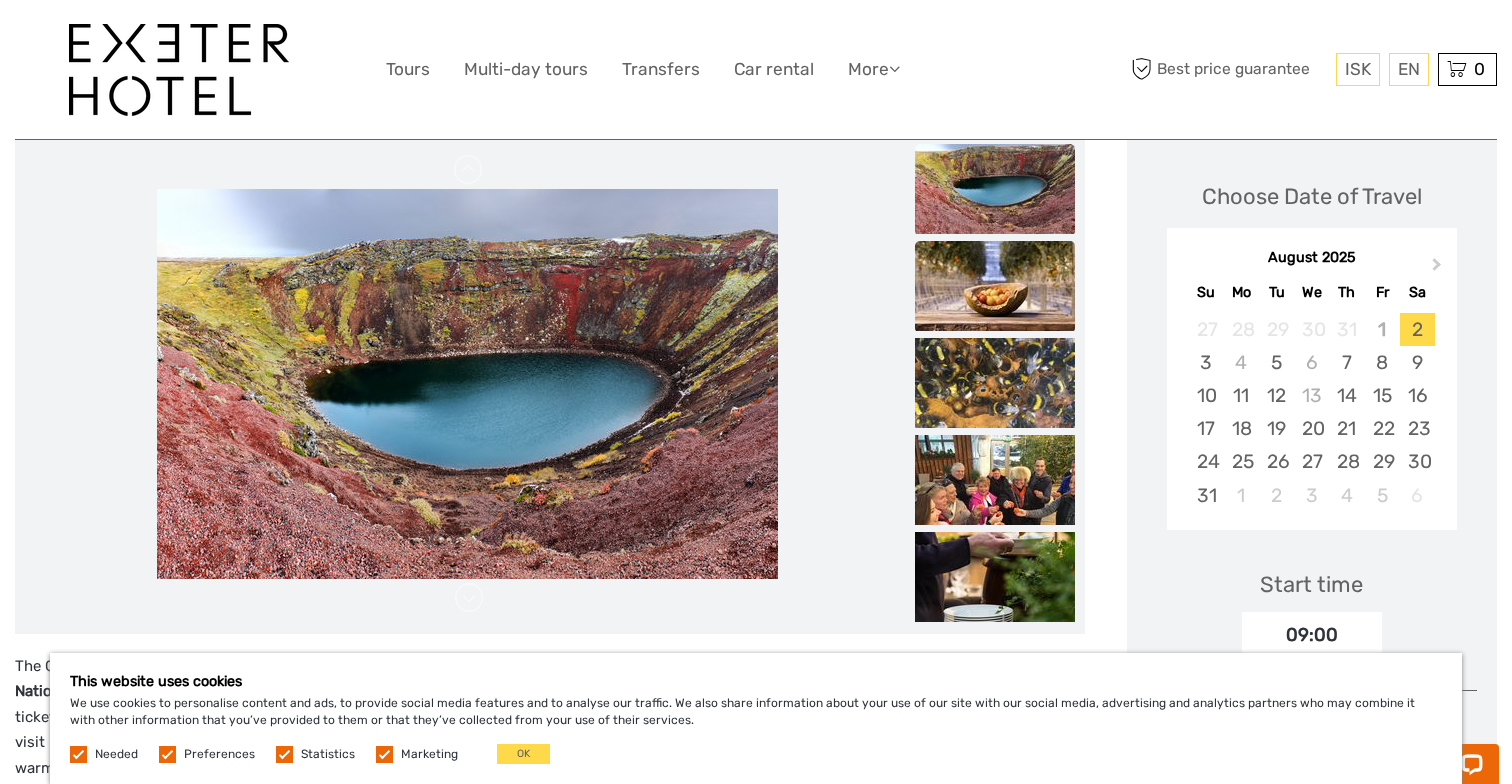 scroll, scrollTop: 268, scrollLeft: 0, axis: vertical 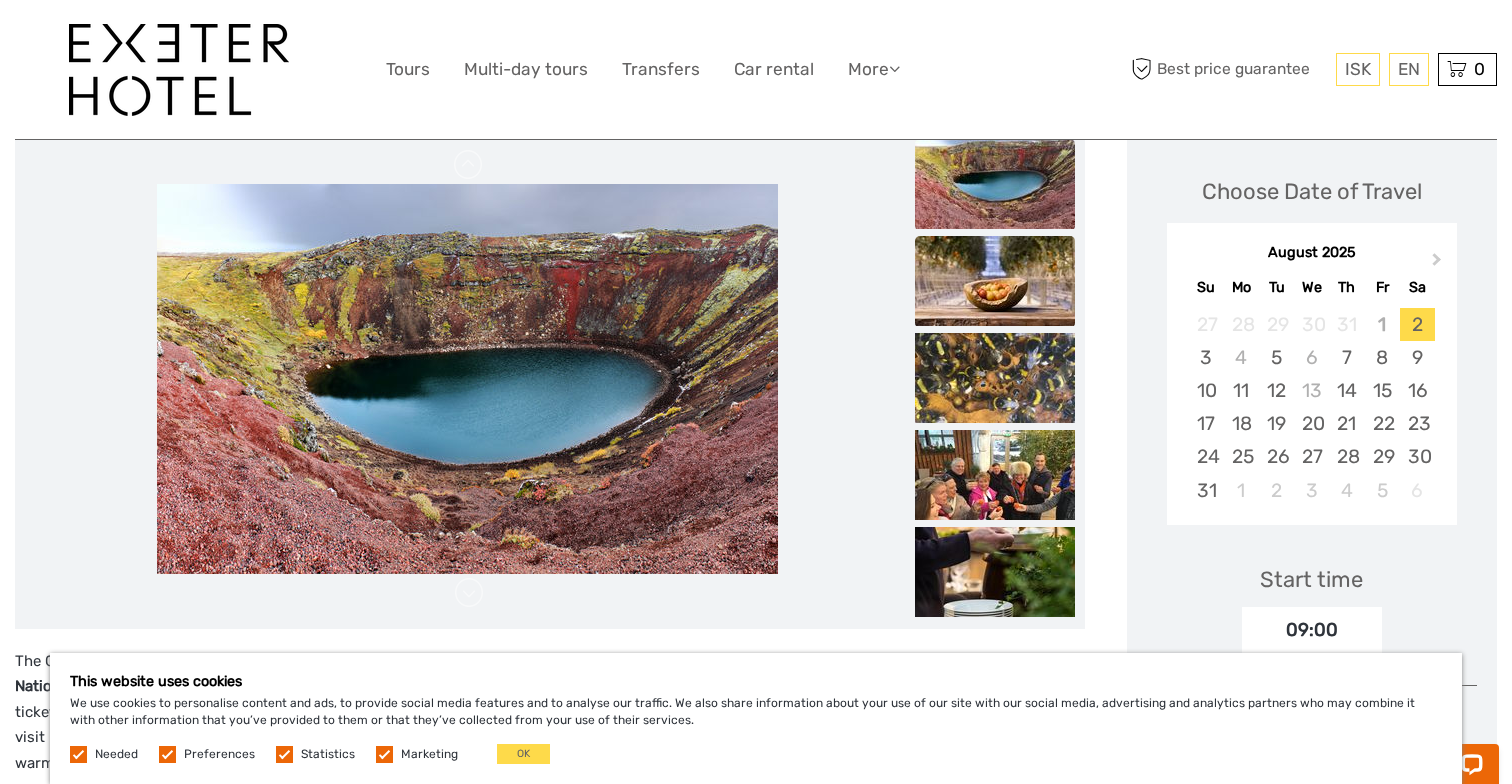 click at bounding box center (995, 281) 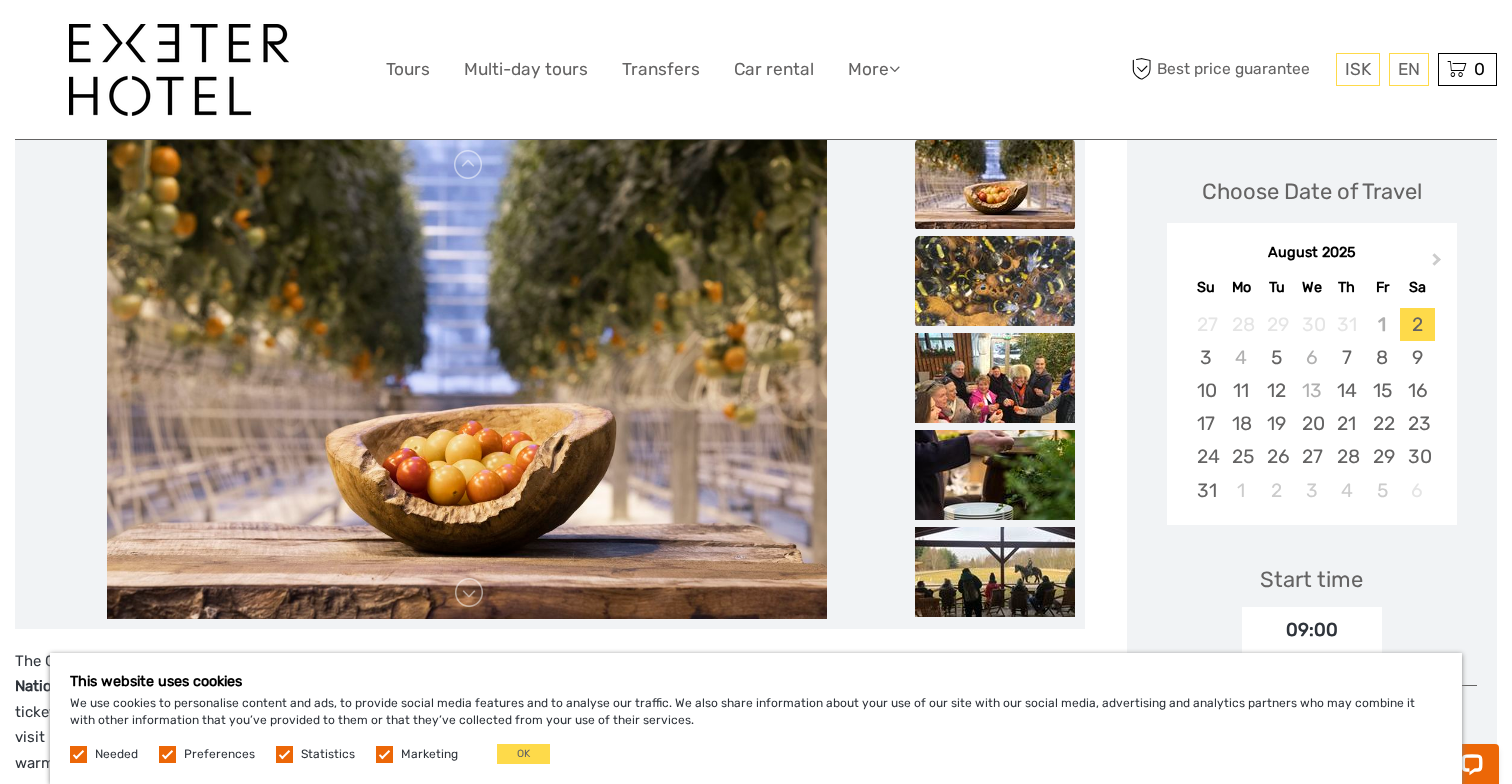 click at bounding box center [995, 281] 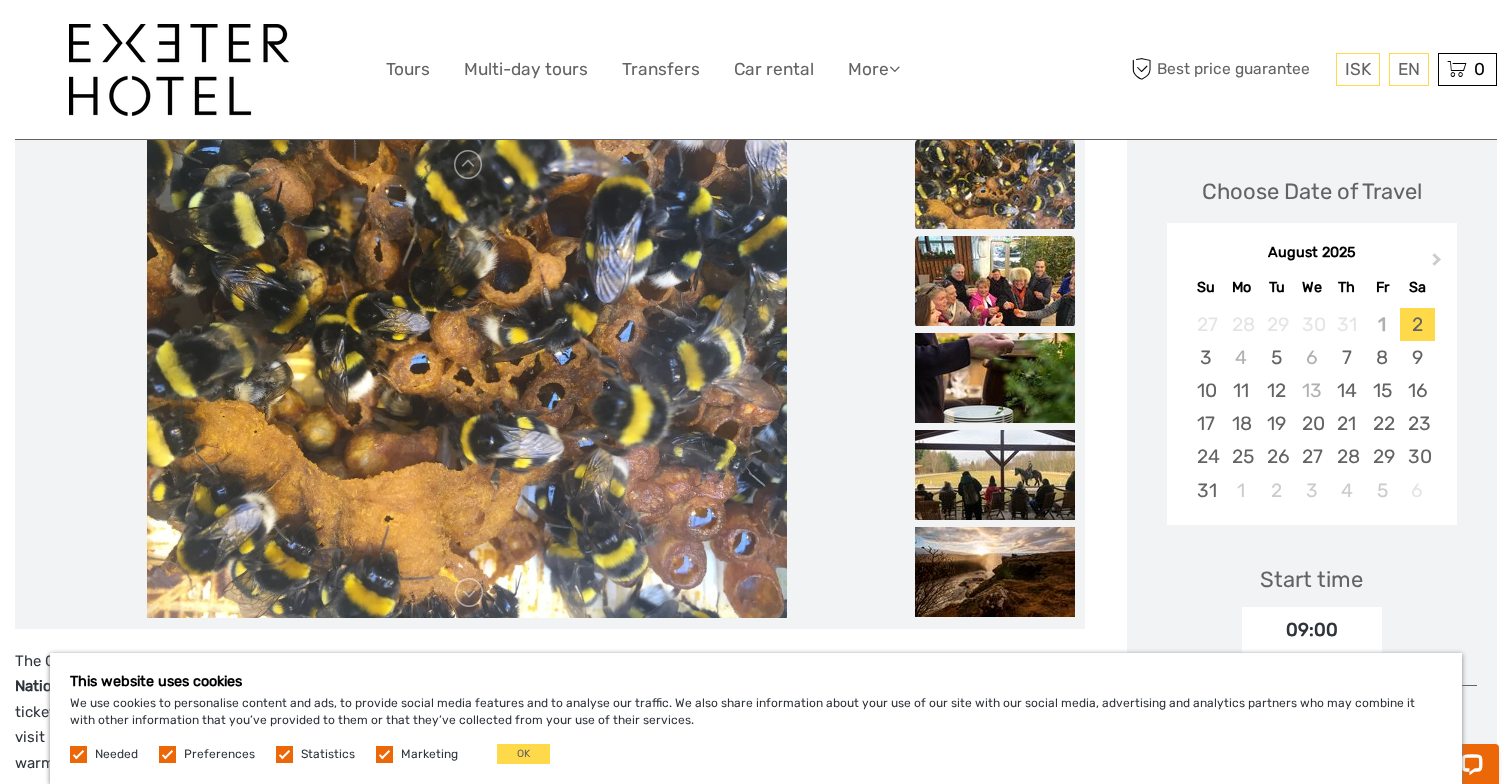 click at bounding box center (995, 281) 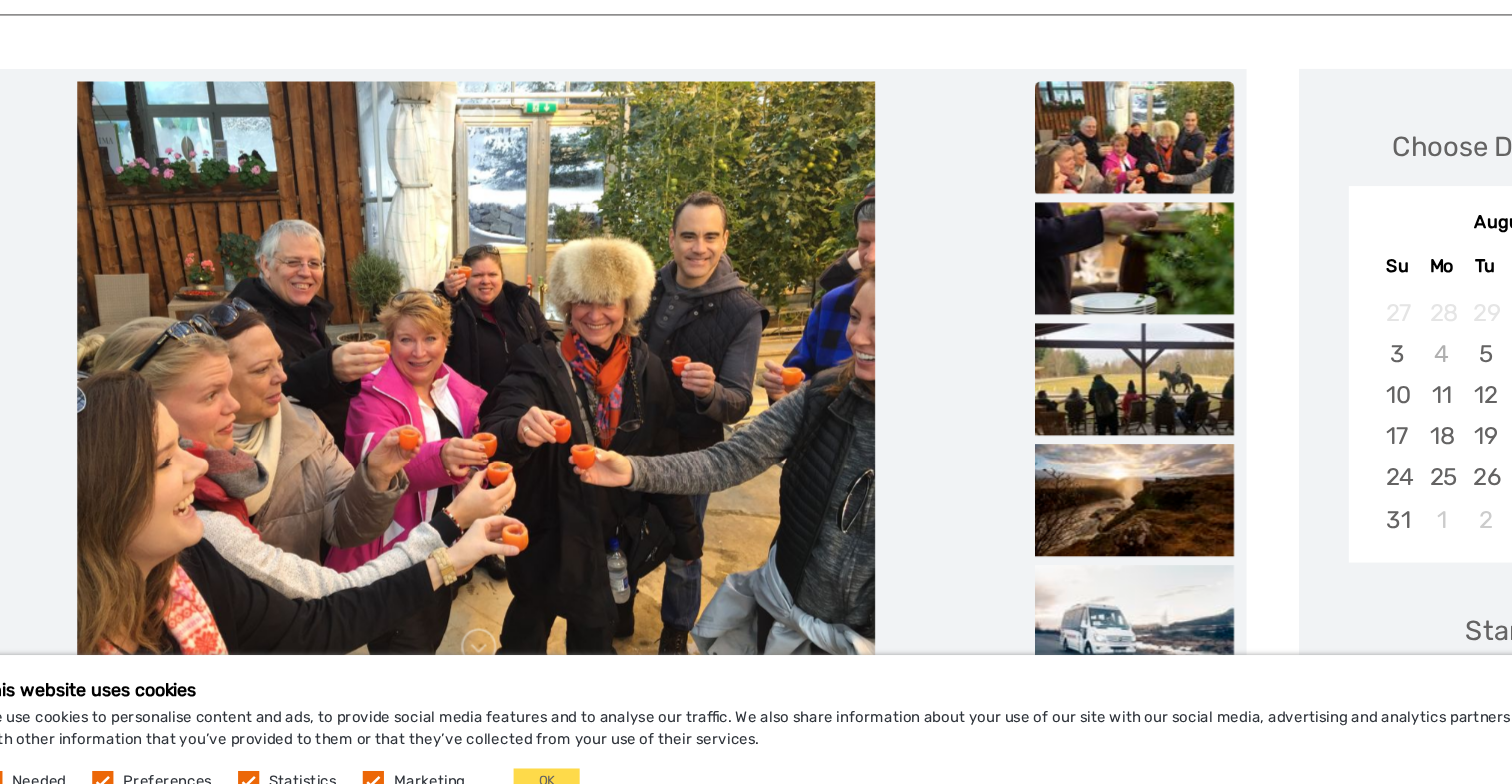 scroll, scrollTop: 252, scrollLeft: 0, axis: vertical 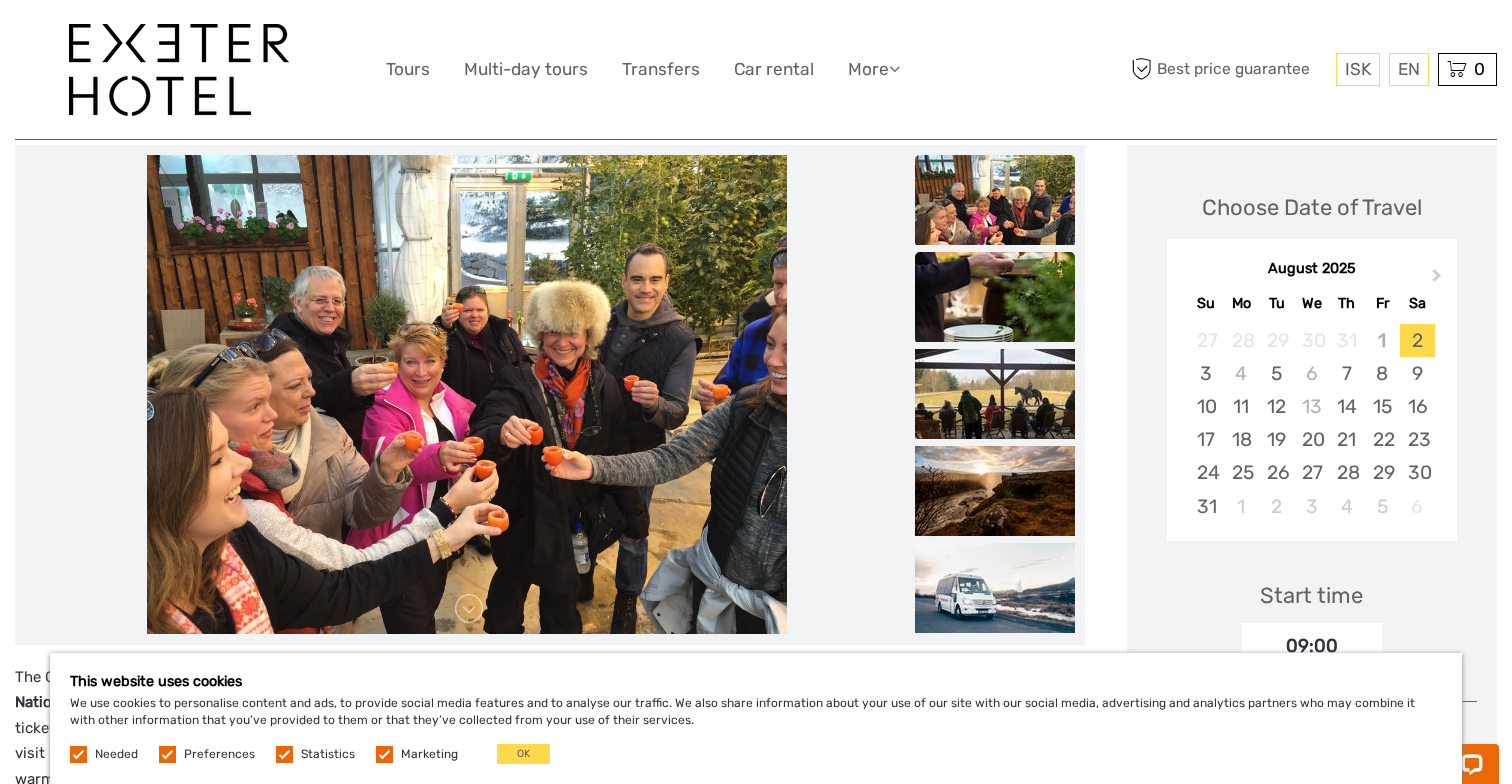 click at bounding box center (995, 297) 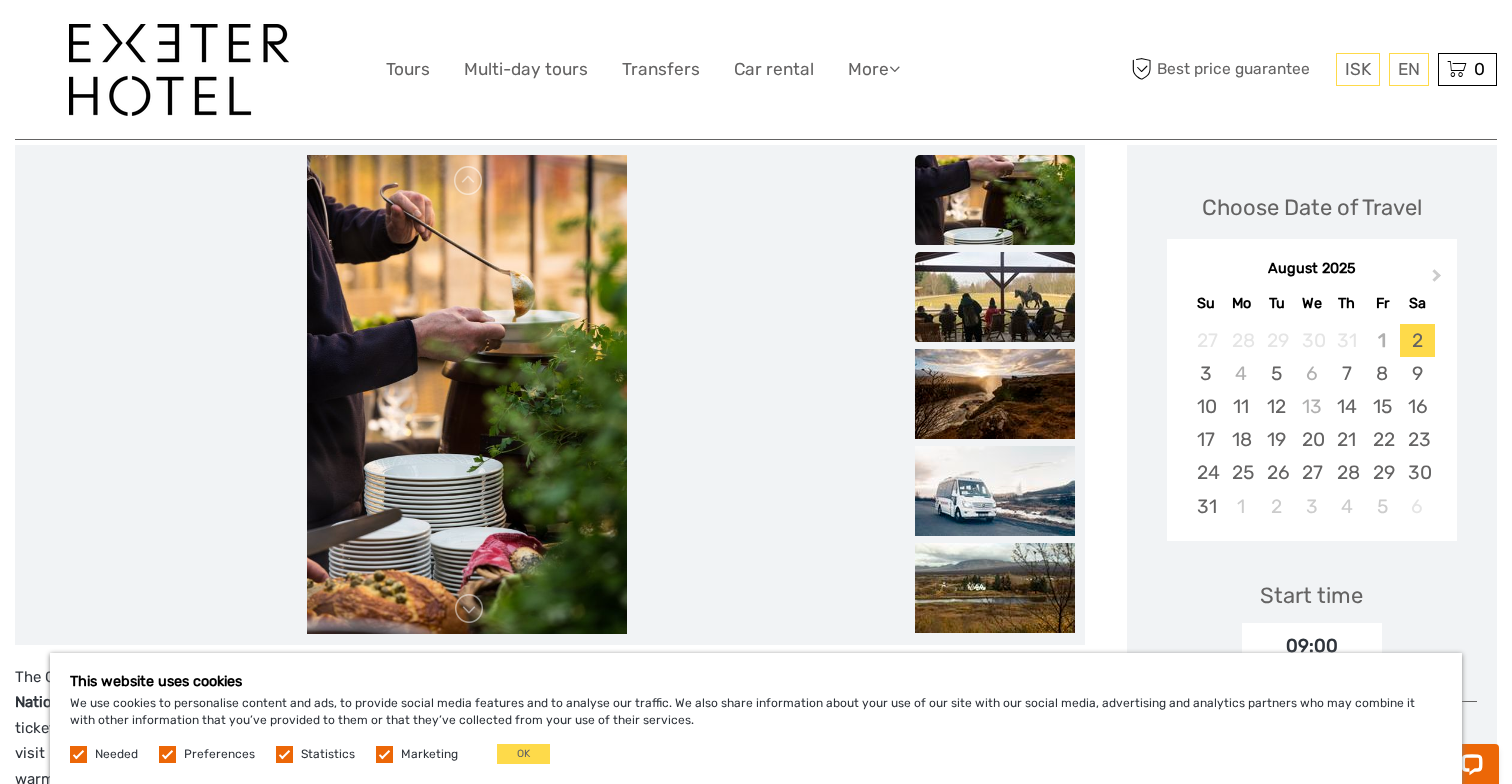 click at bounding box center [995, 297] 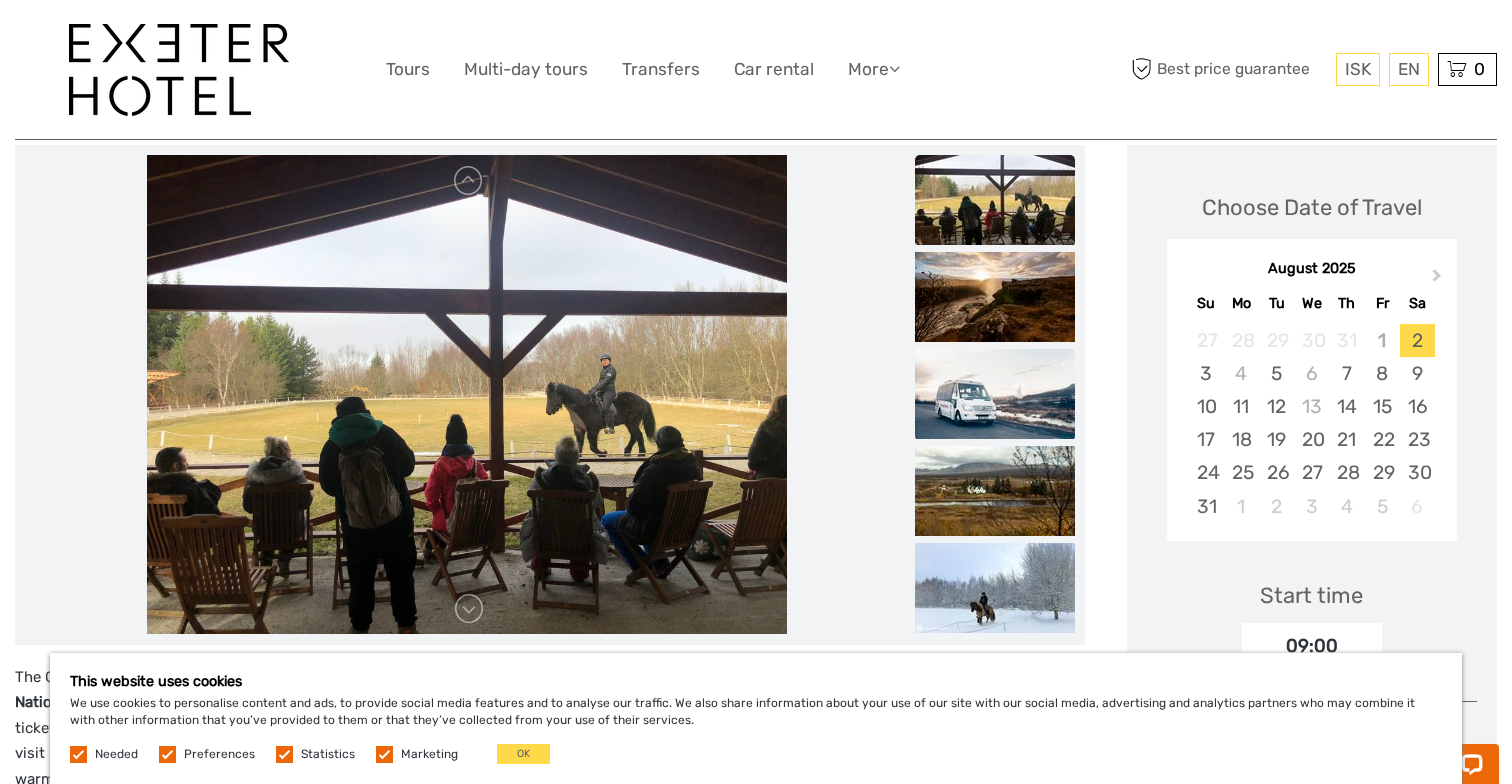 click at bounding box center (995, 394) 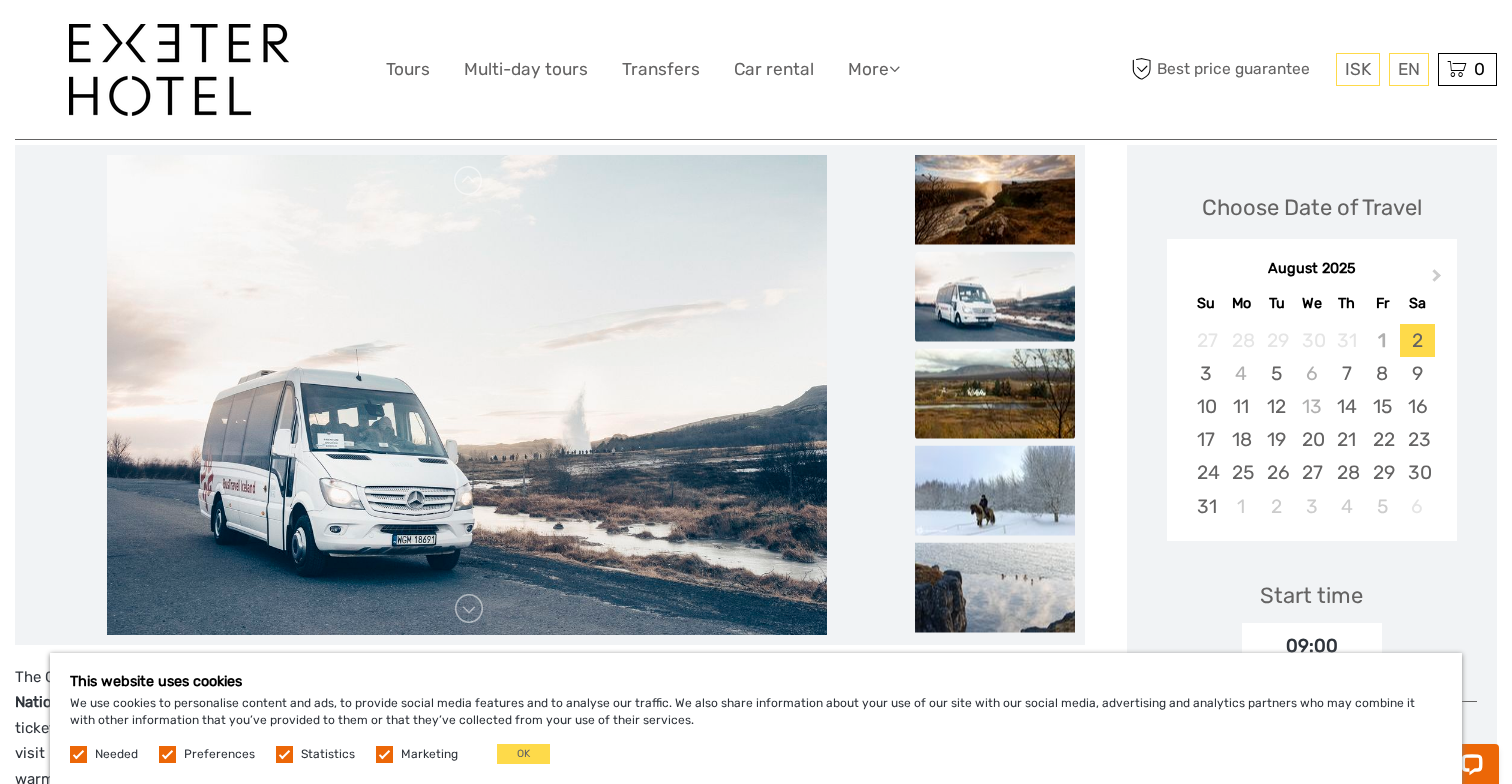 click at bounding box center [995, 393] 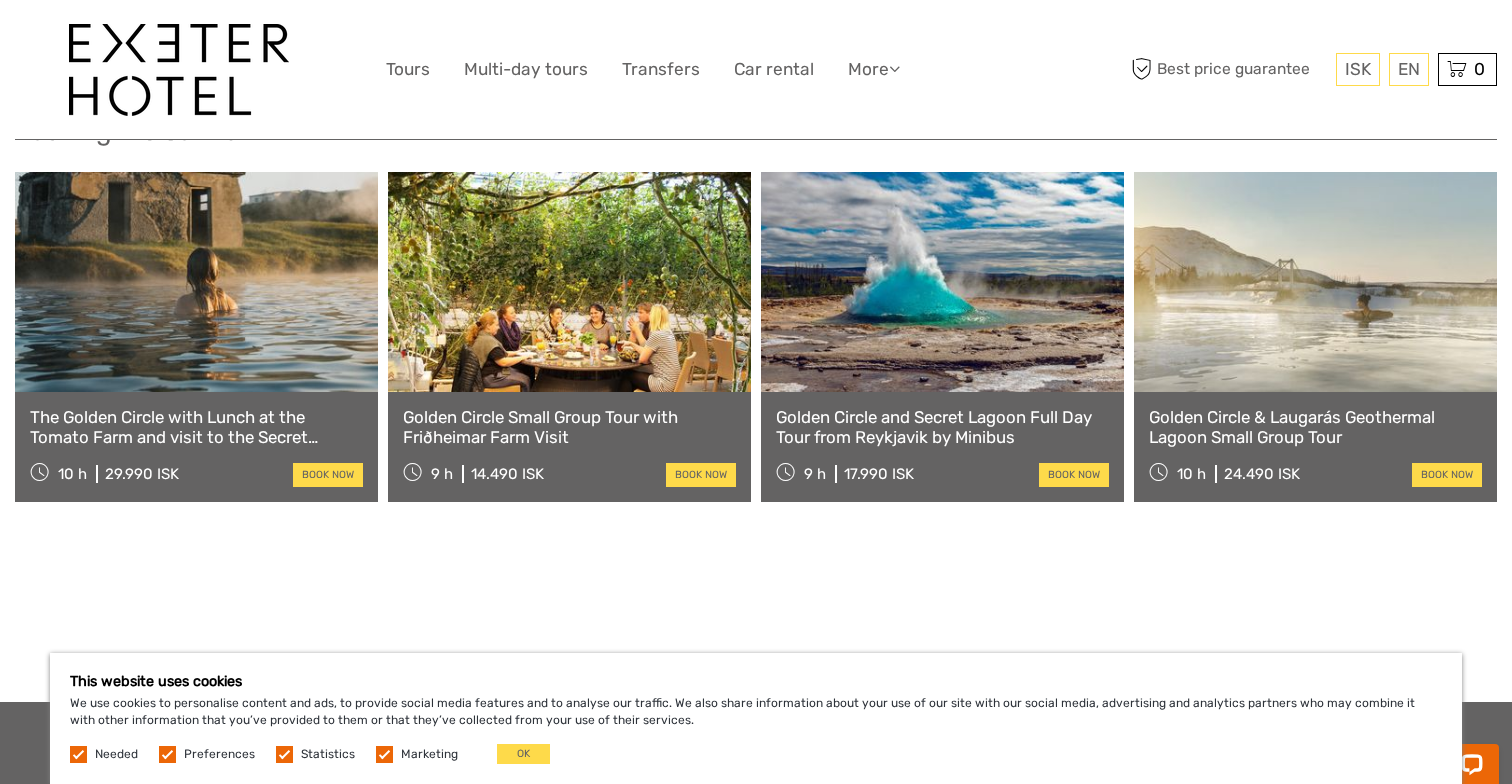 scroll, scrollTop: 2217, scrollLeft: 0, axis: vertical 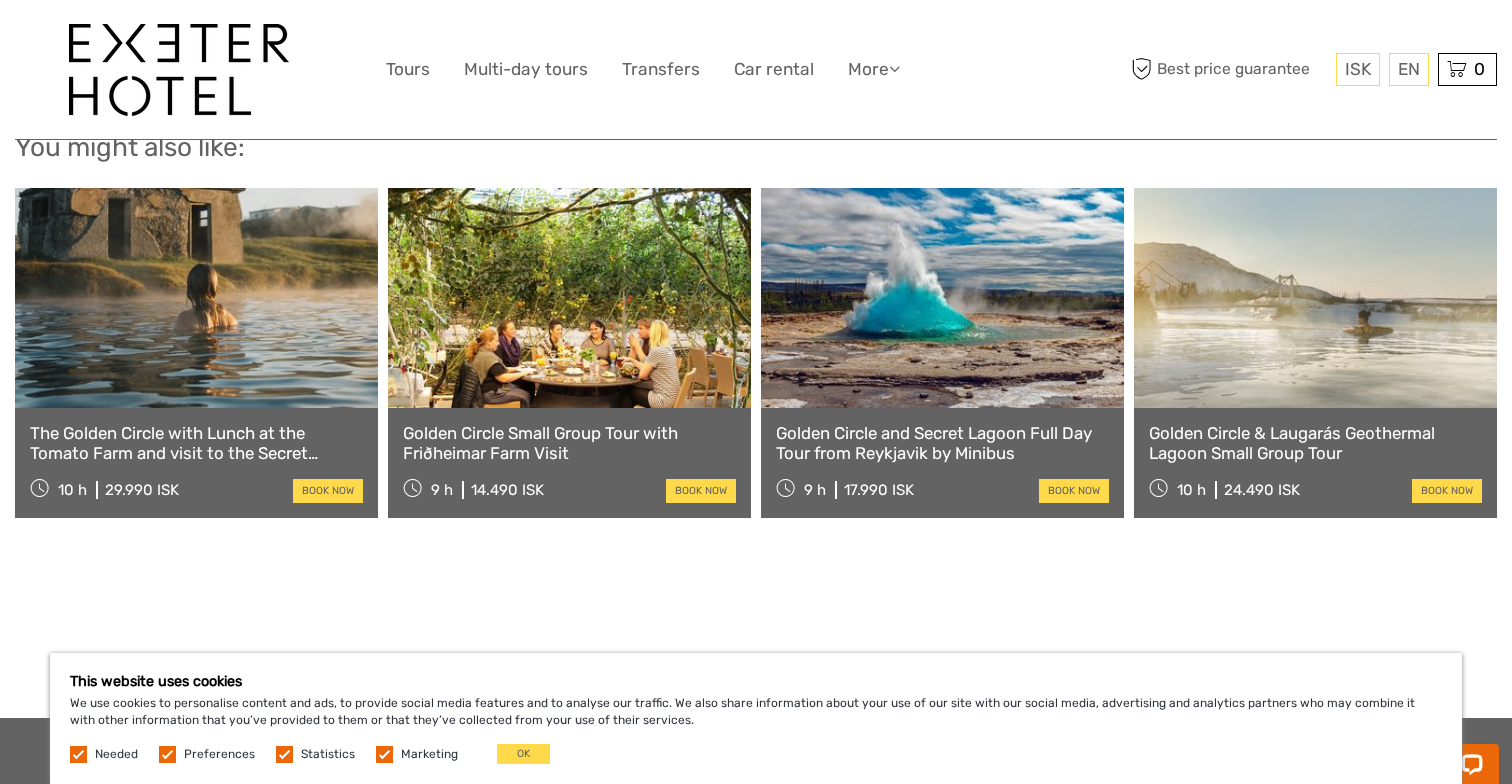 click at bounding box center (1315, 298) 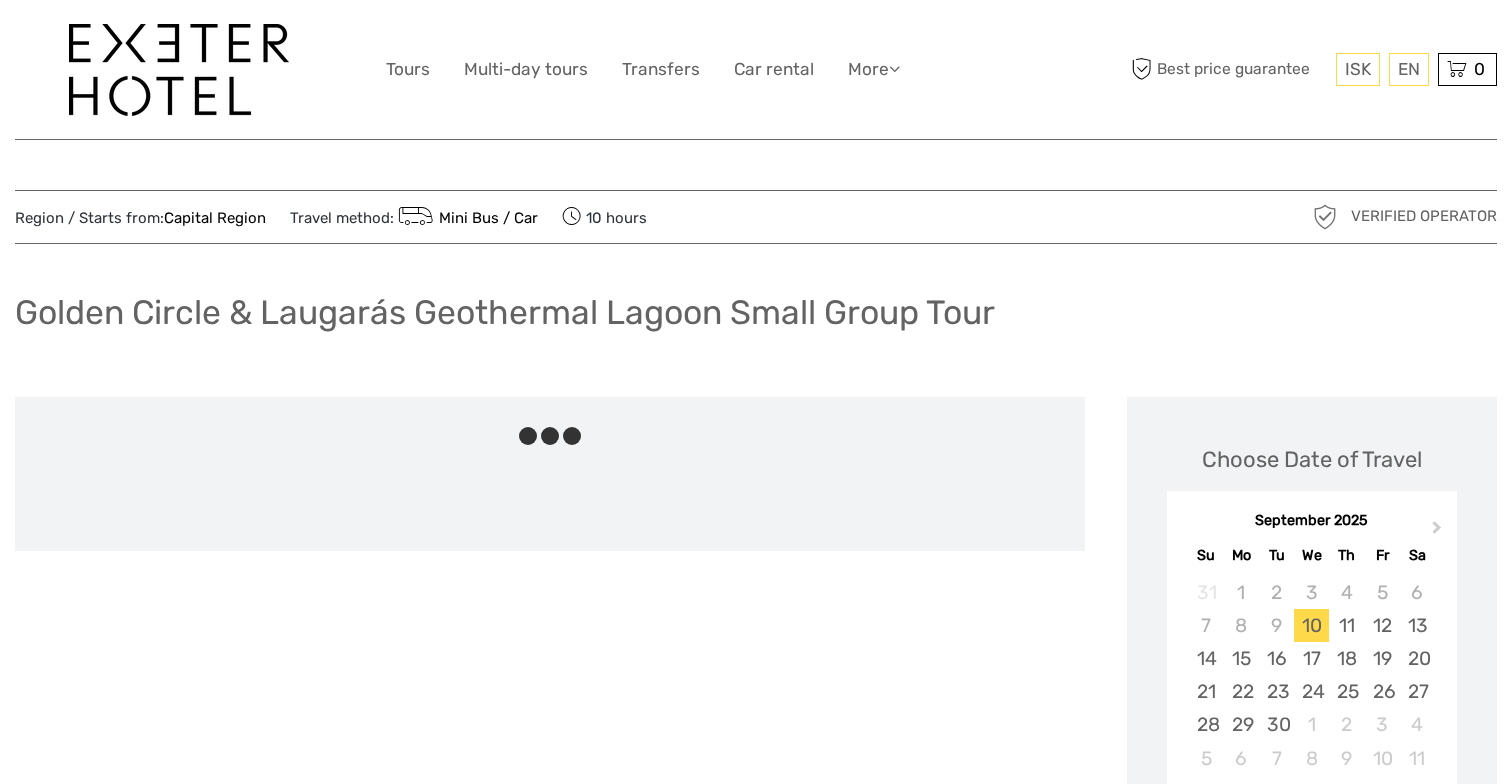 scroll, scrollTop: 94, scrollLeft: 0, axis: vertical 